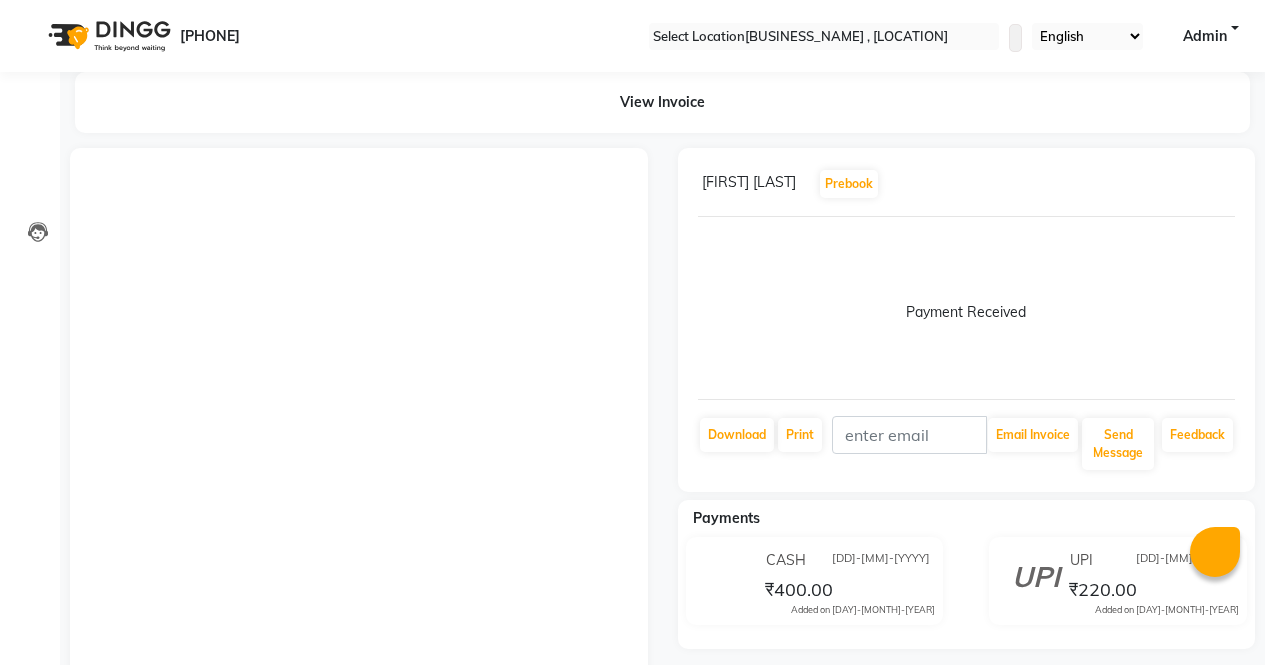 scroll, scrollTop: 0, scrollLeft: 0, axis: both 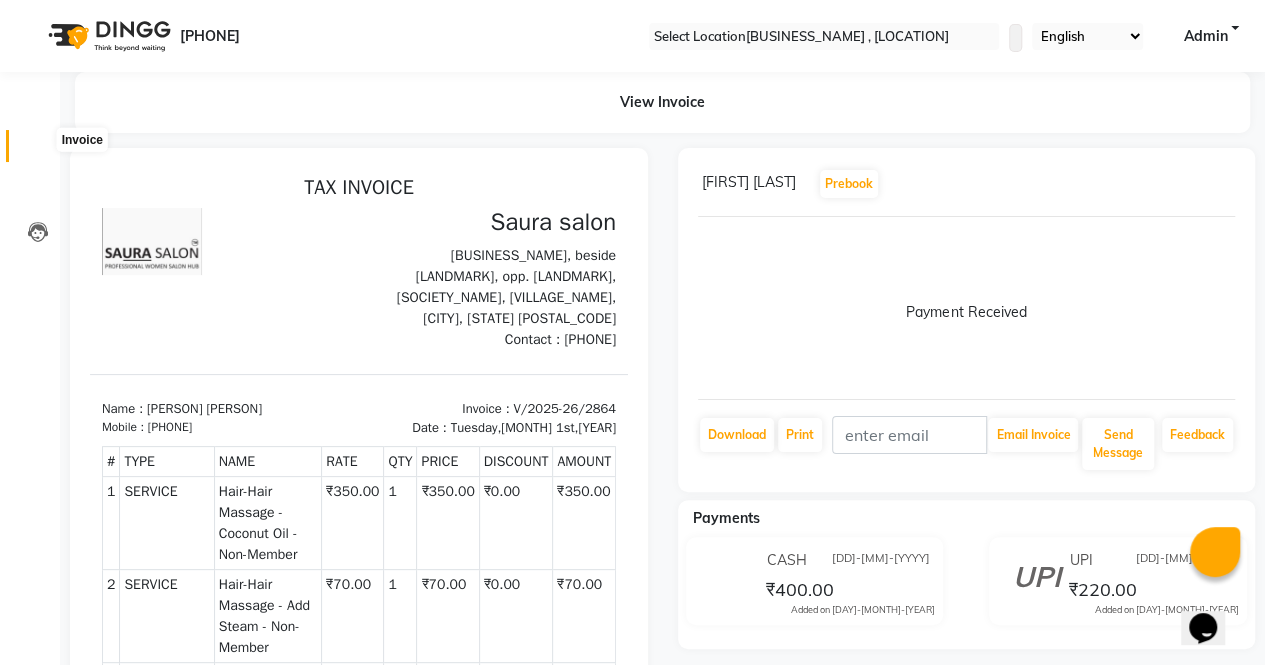 click at bounding box center (38, 151) 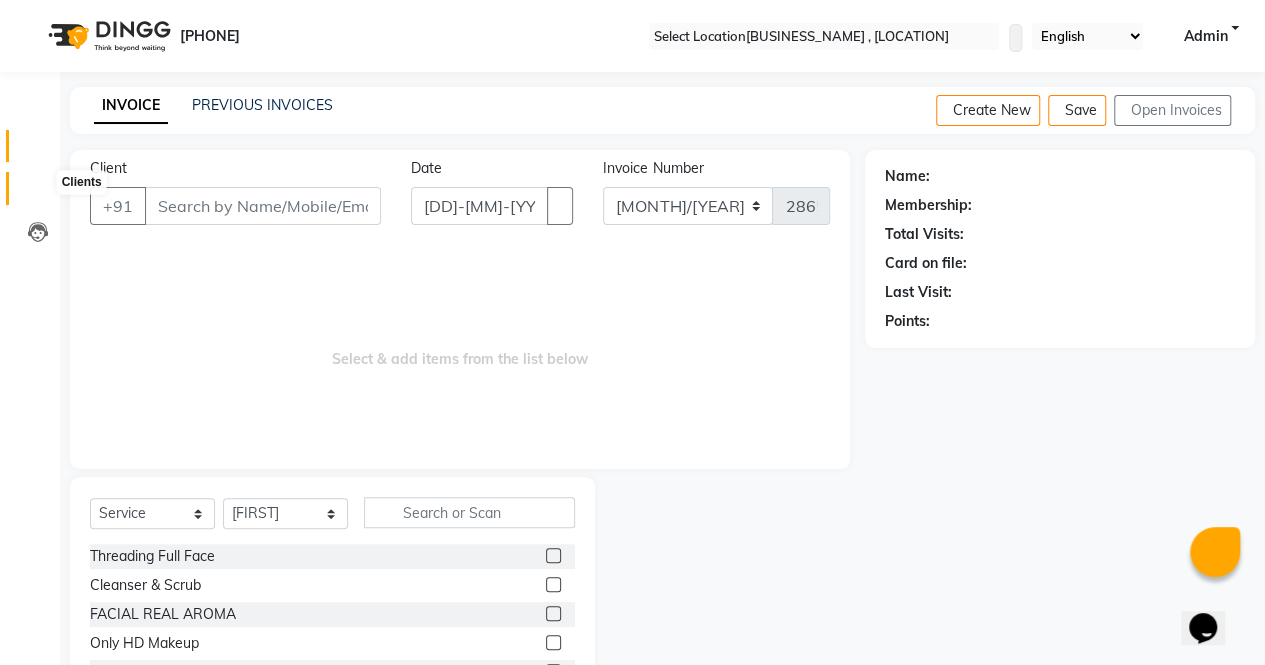click at bounding box center [38, 193] 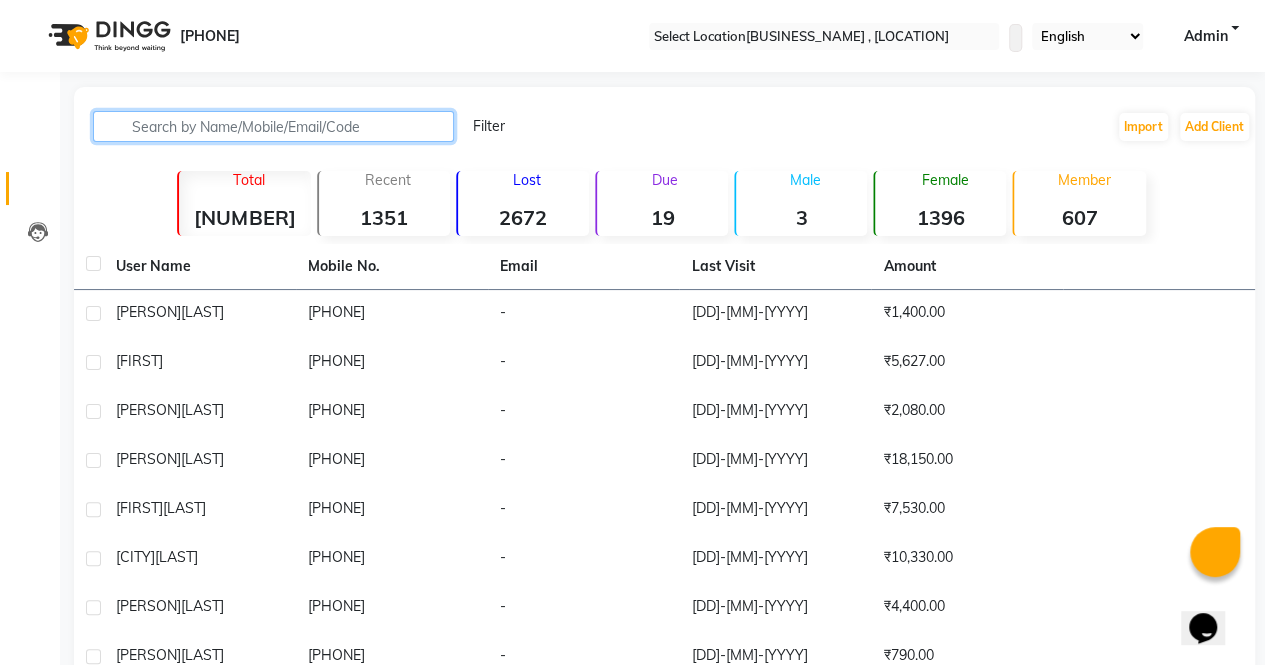 click at bounding box center (273, 126) 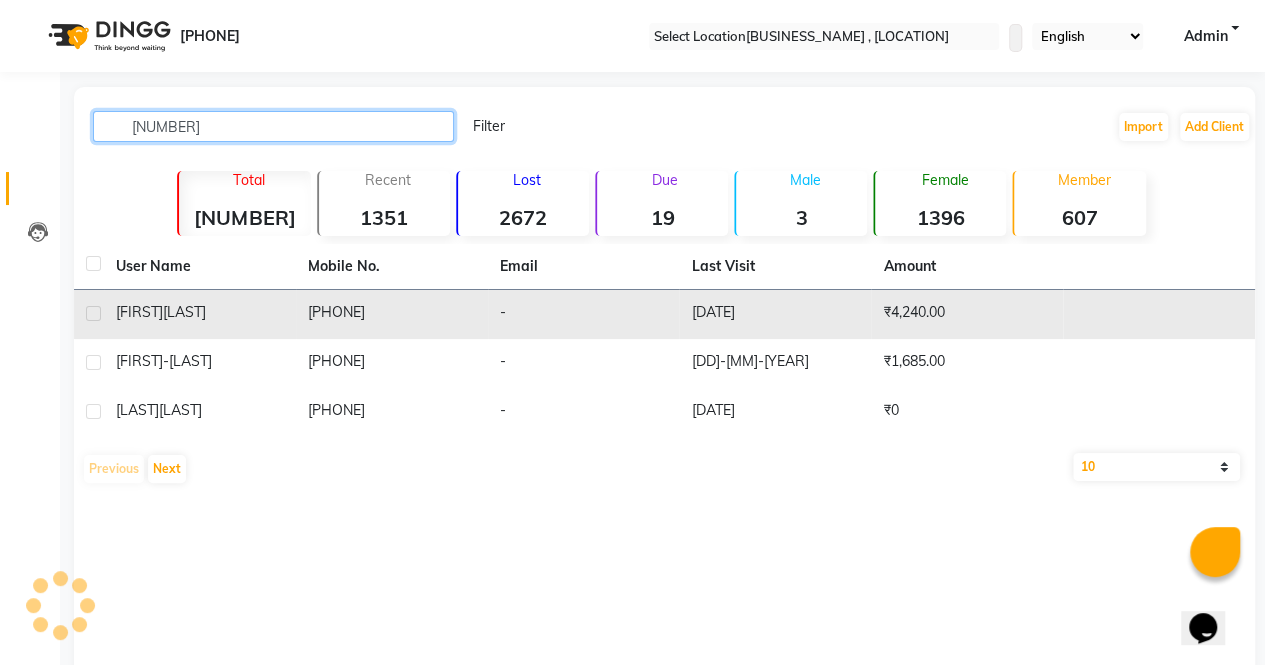 type on "[NUMBER]" 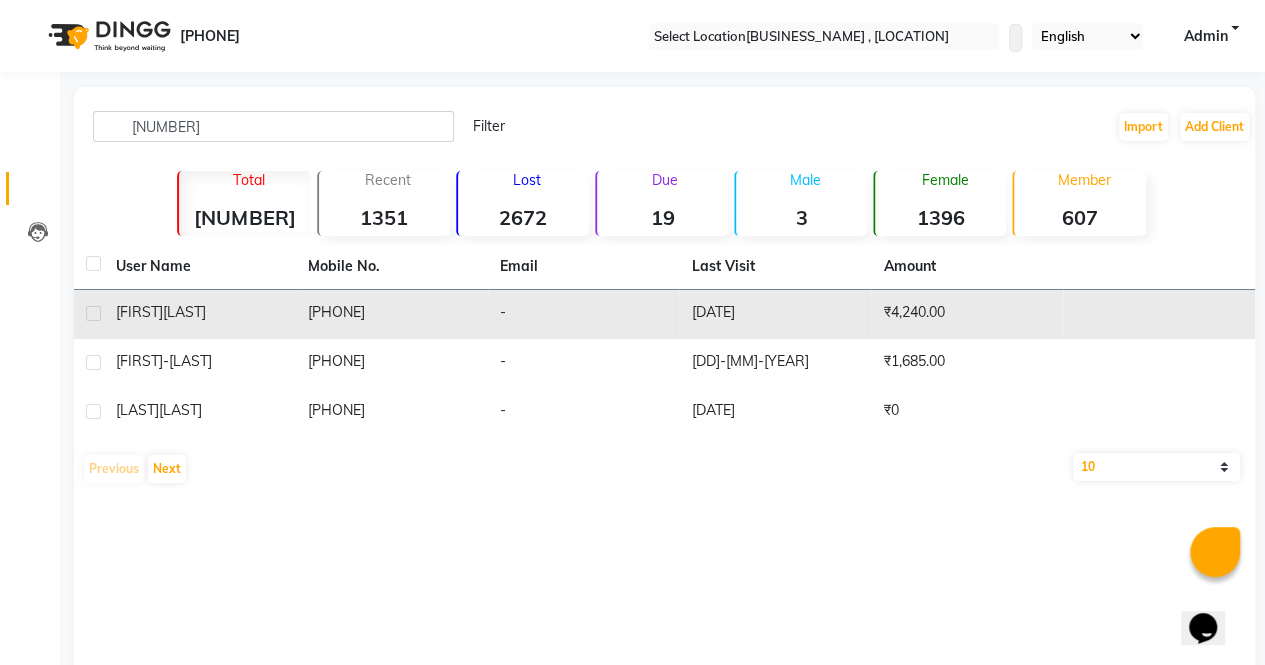 click on "[PHONE]" at bounding box center (392, 314) 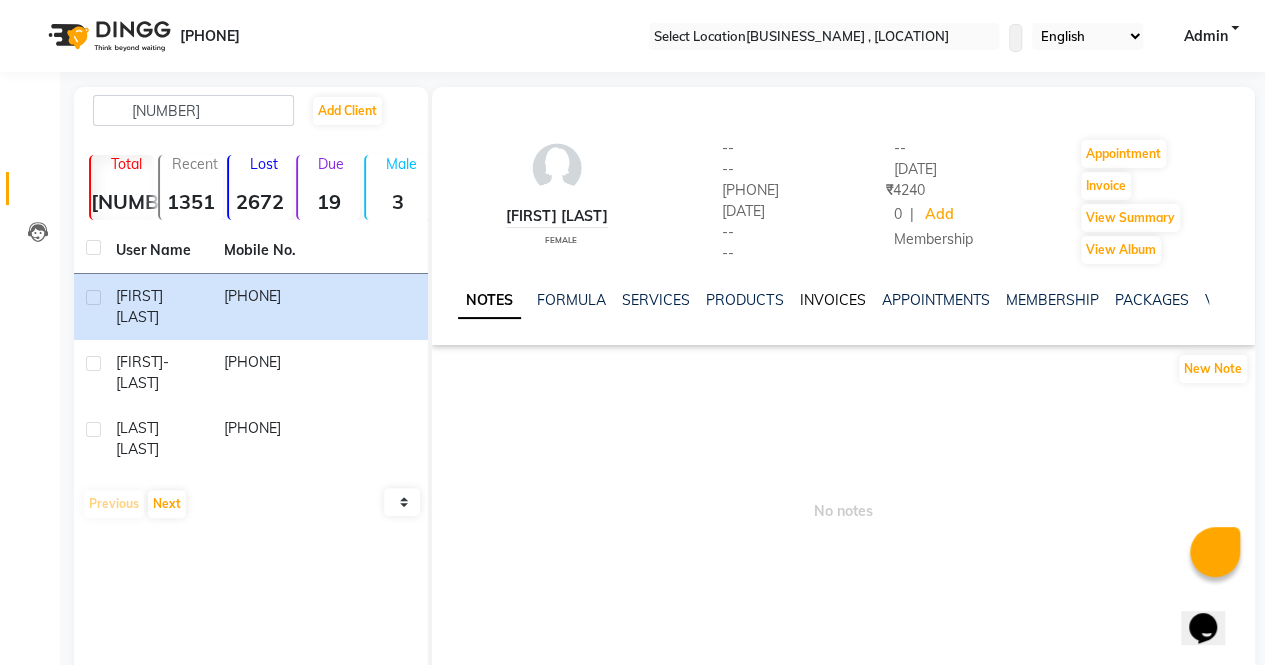 click on "INVOICES" at bounding box center (832, 300) 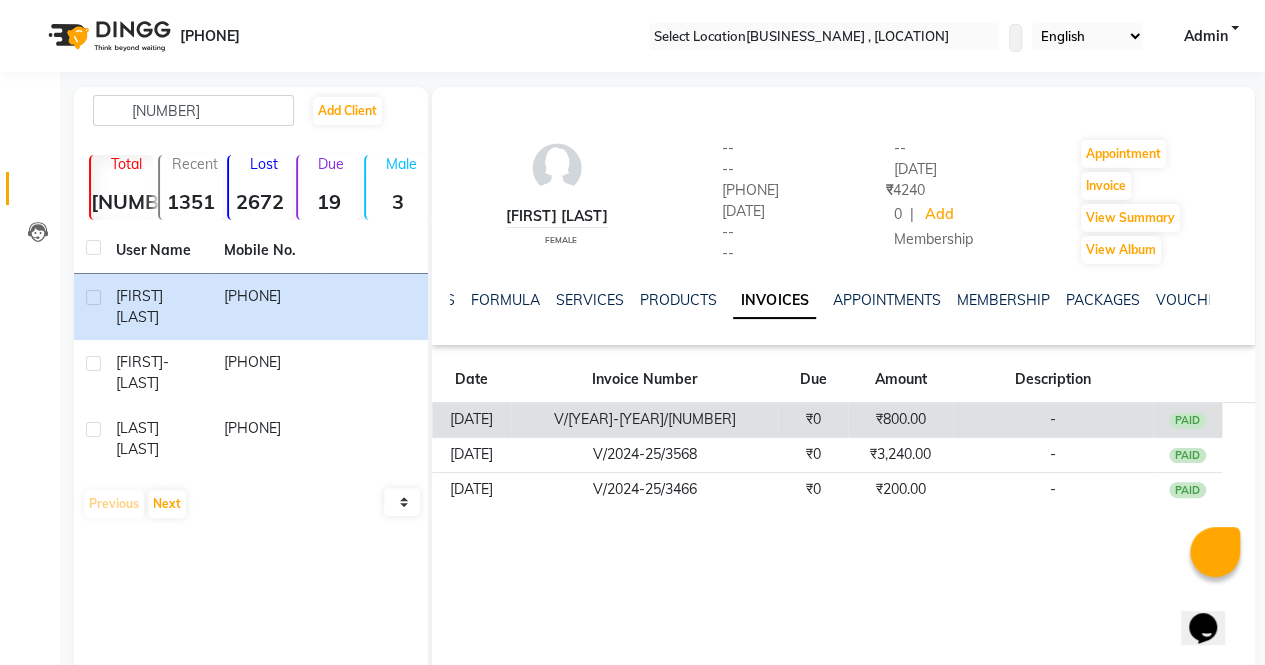 click on "₹800.00" at bounding box center (900, 420) 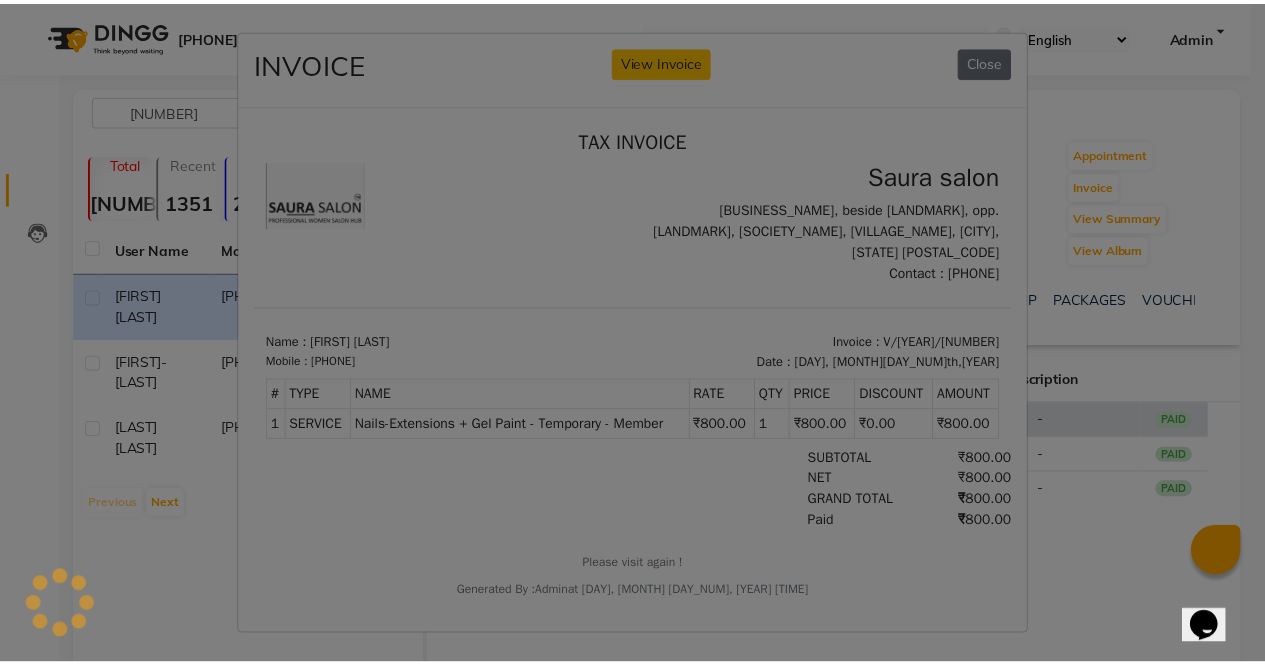 scroll, scrollTop: 0, scrollLeft: 0, axis: both 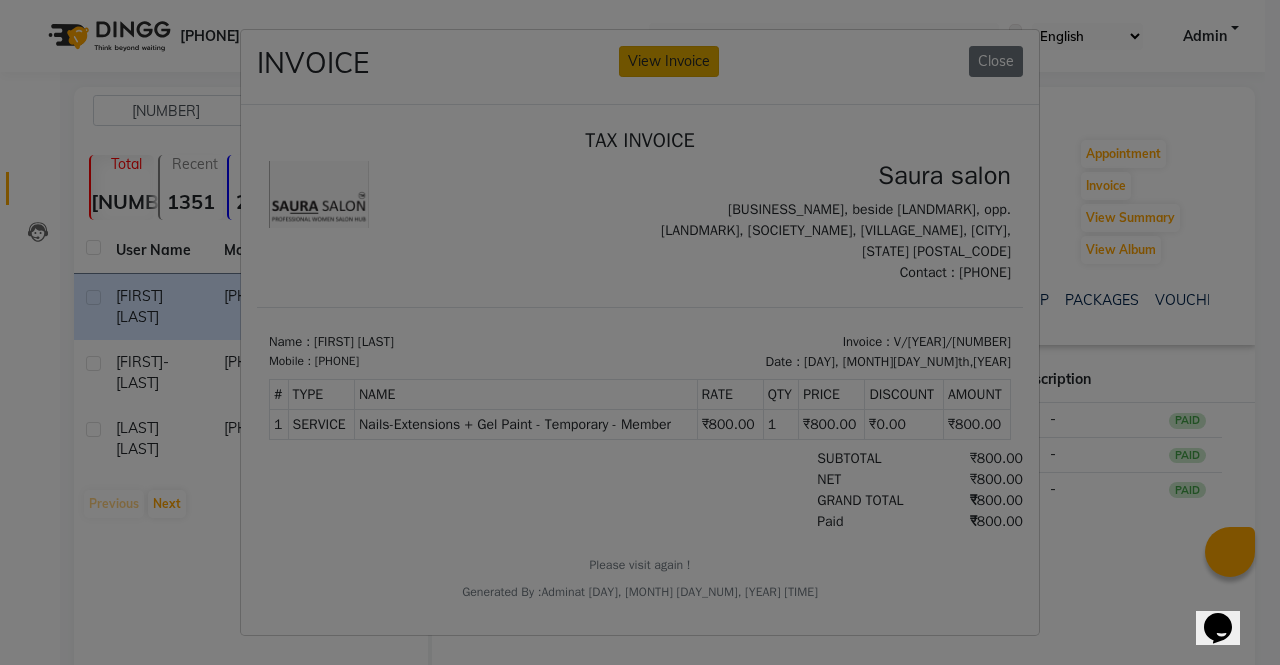 click on "View Invoice" at bounding box center [669, 61] 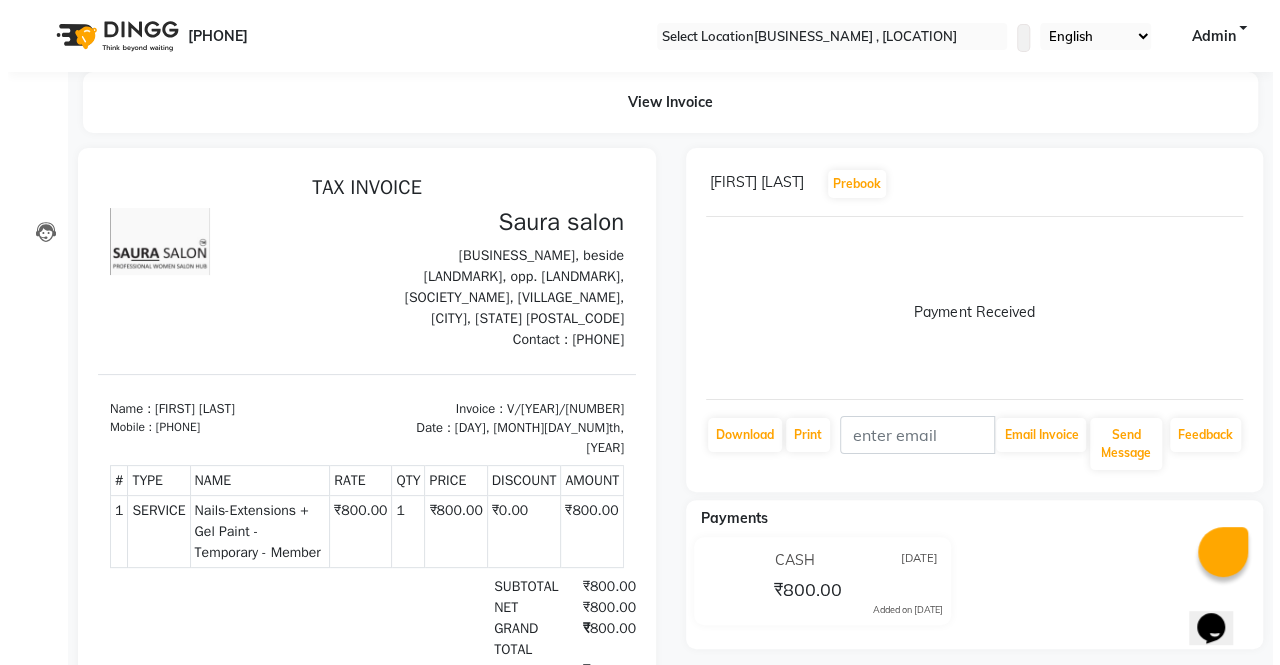 scroll, scrollTop: 0, scrollLeft: 0, axis: both 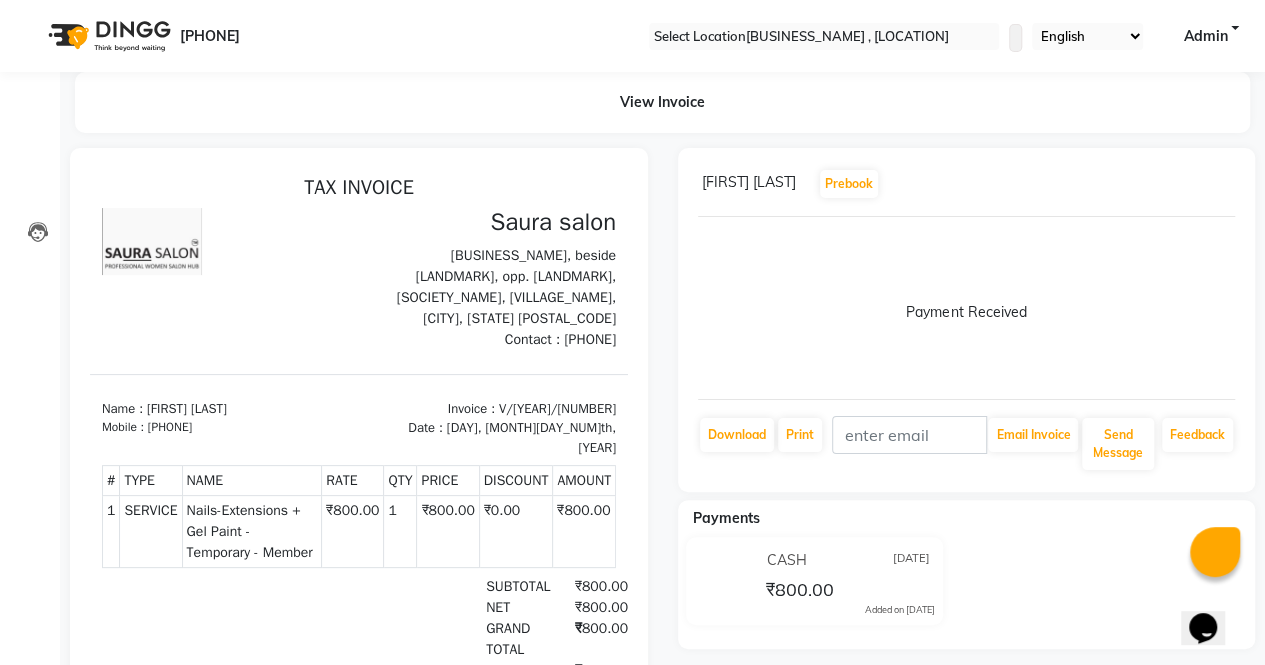 click on "[FIRST] [LAST] Prebook   Payment Received  Download  Print   Email Invoice   Send Message Feedback" at bounding box center [359, 468] 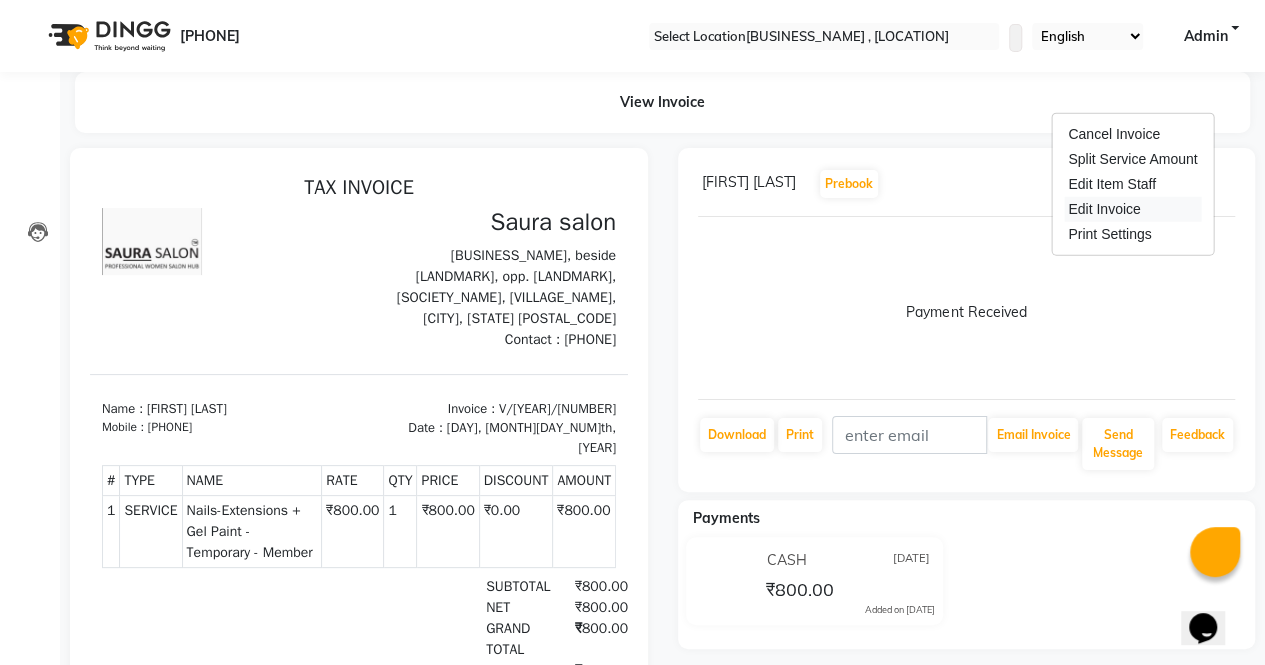 click on "Edit Invoice" at bounding box center (1132, 209) 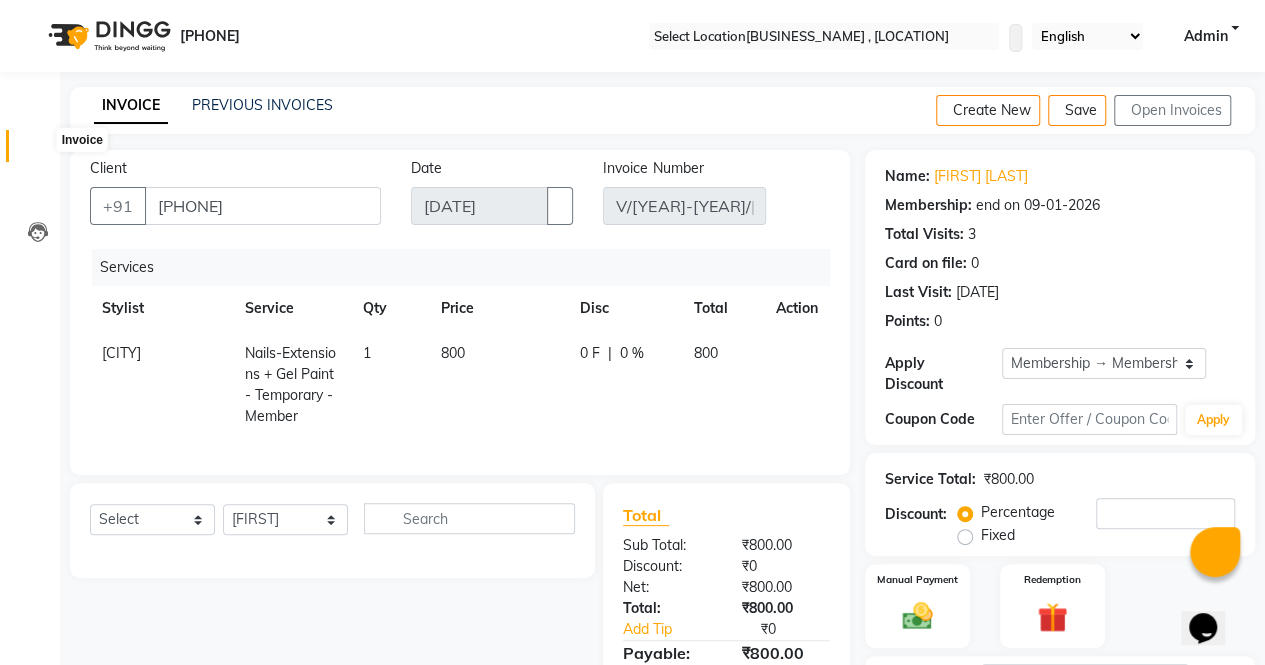 click at bounding box center (38, 151) 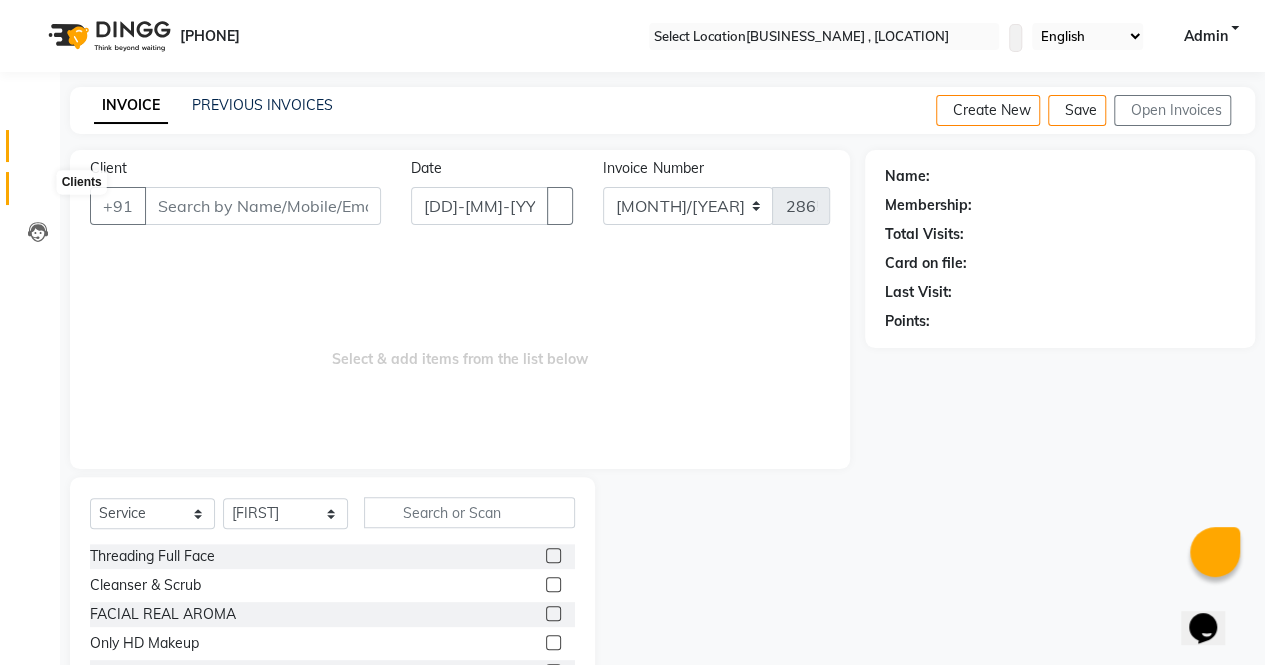 click at bounding box center [38, 193] 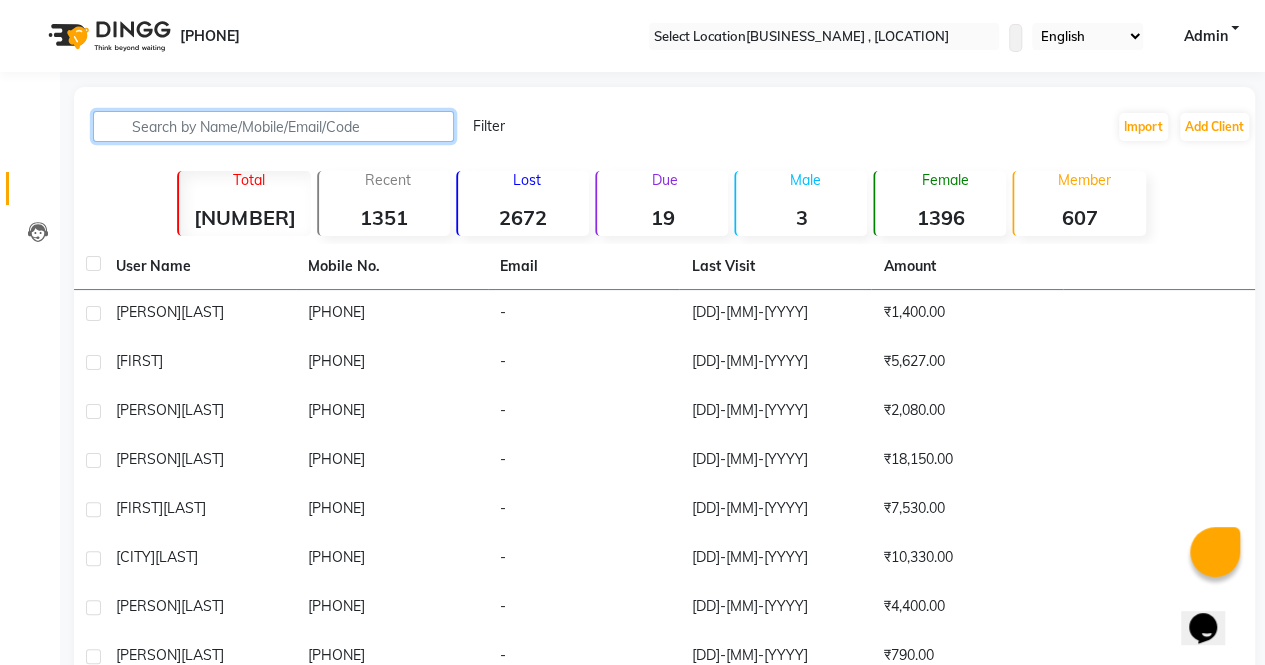 click at bounding box center [273, 126] 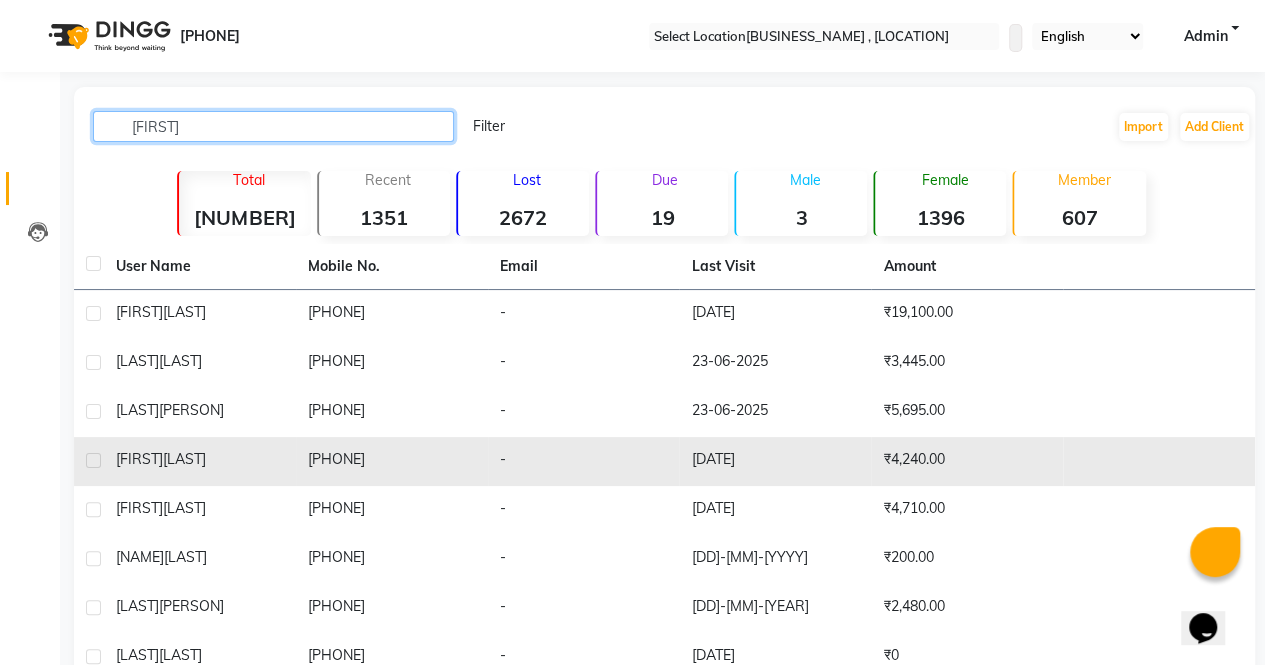 type on "[FIRST]" 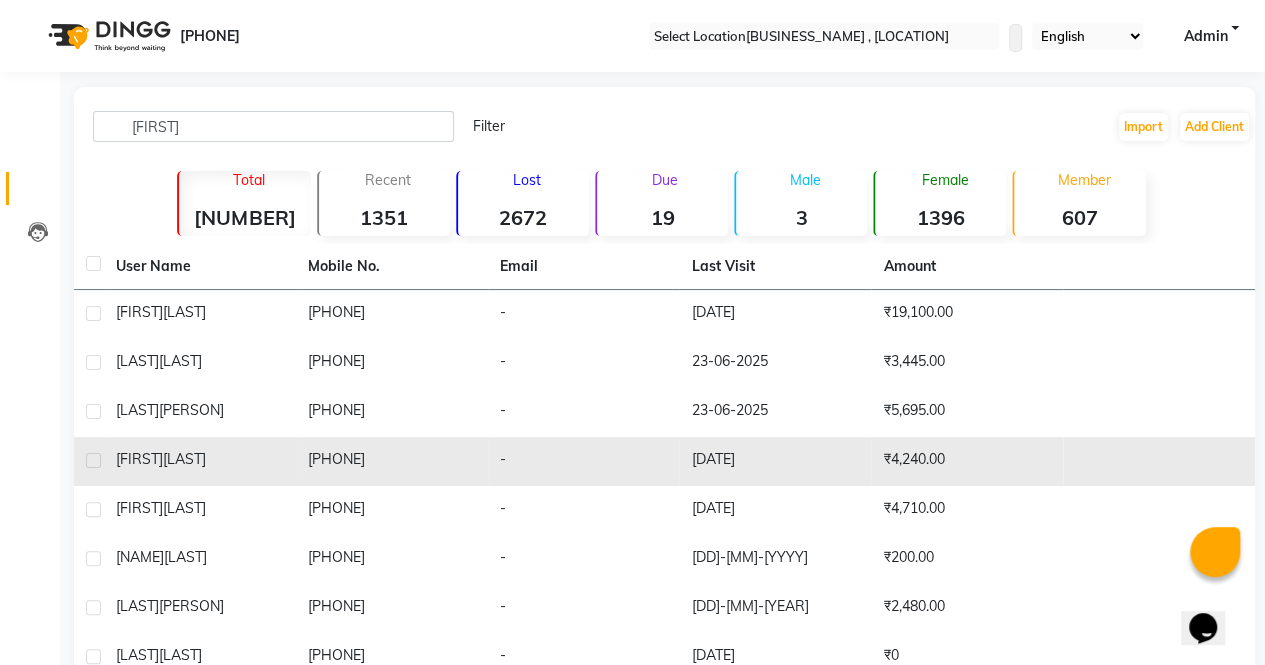 click on "[FIRST] [LAST]" at bounding box center (200, 312) 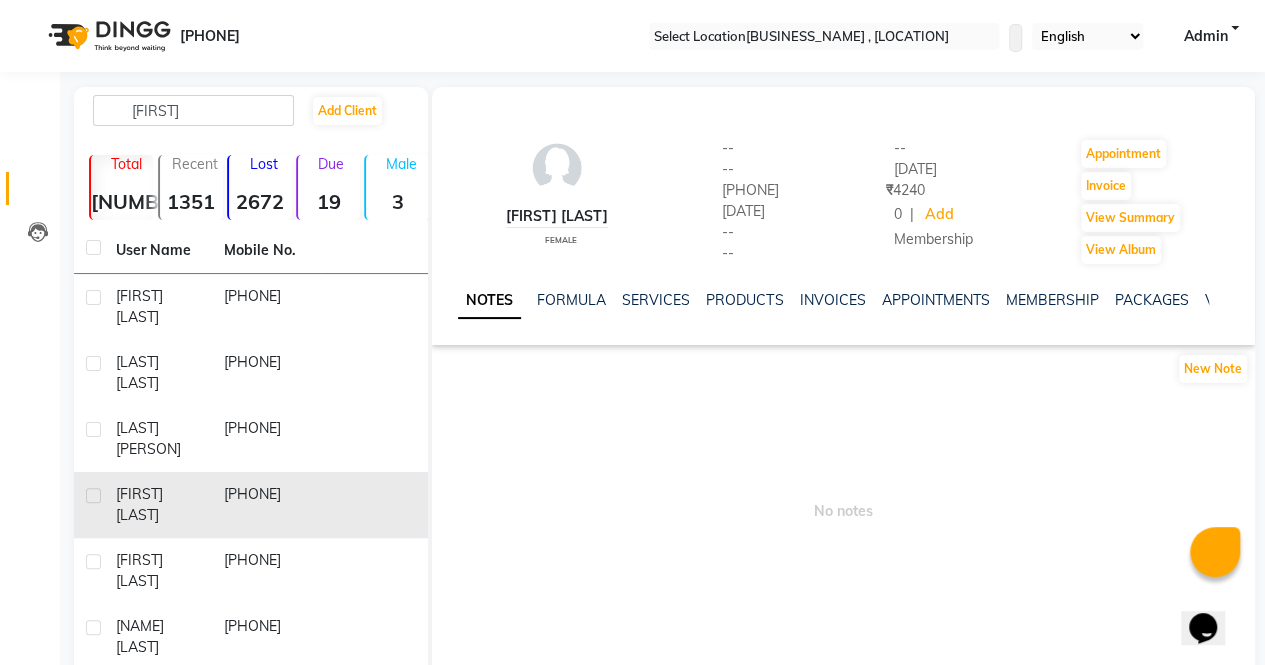 click on "[PHONE]" at bounding box center [266, 307] 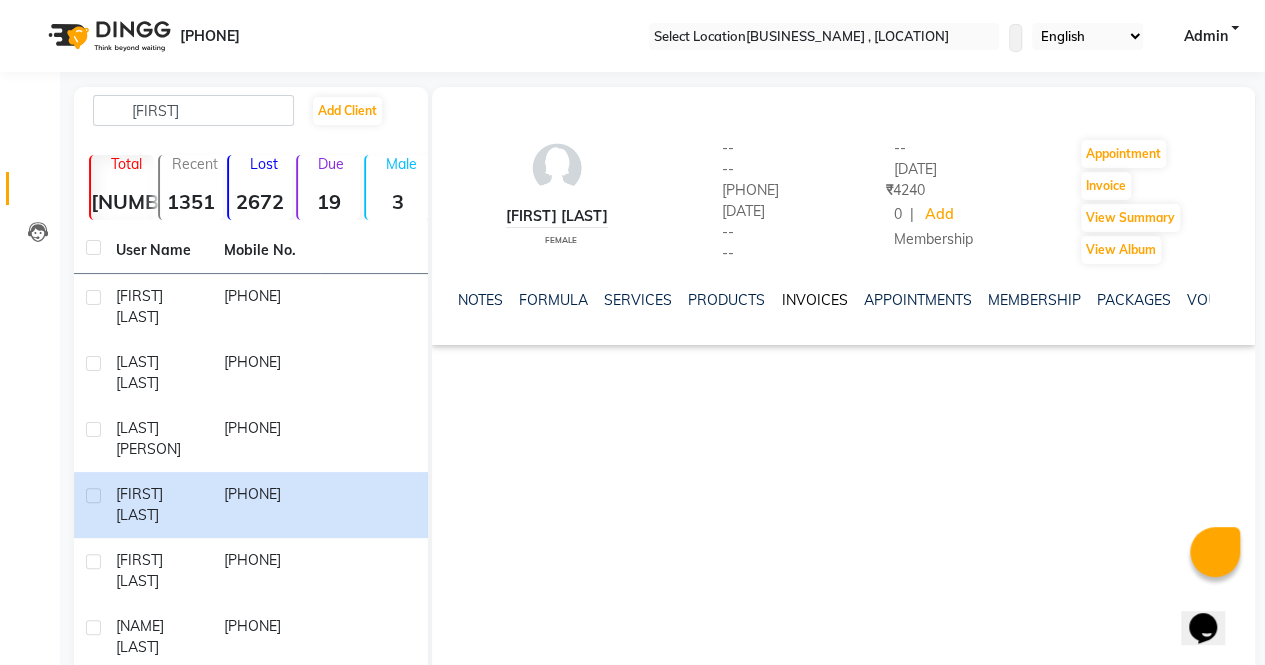 click on "INVOICES" at bounding box center [814, 300] 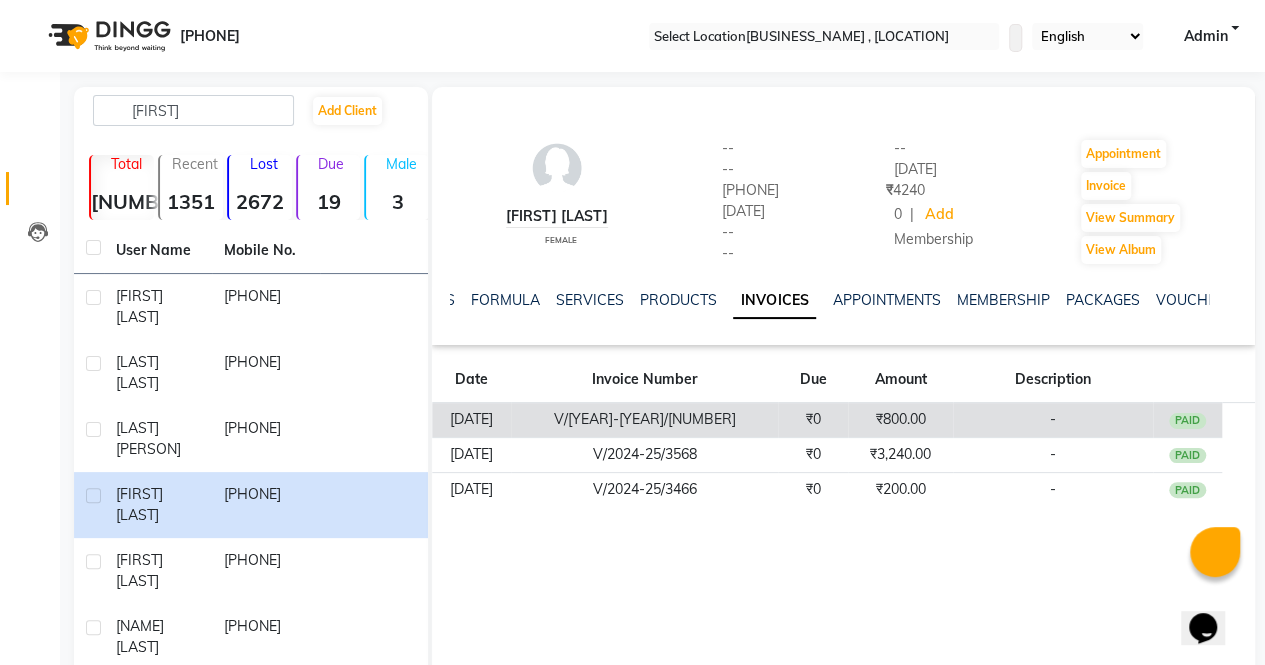 click on "₹0" at bounding box center [813, 420] 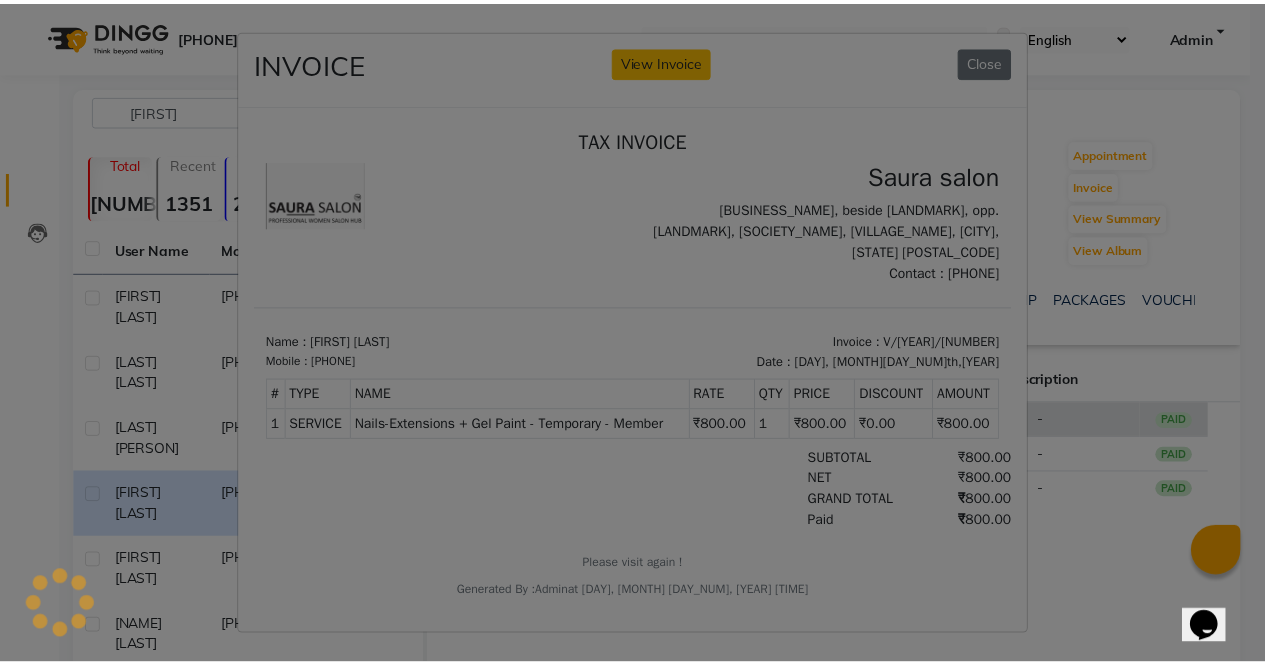 scroll, scrollTop: 0, scrollLeft: 0, axis: both 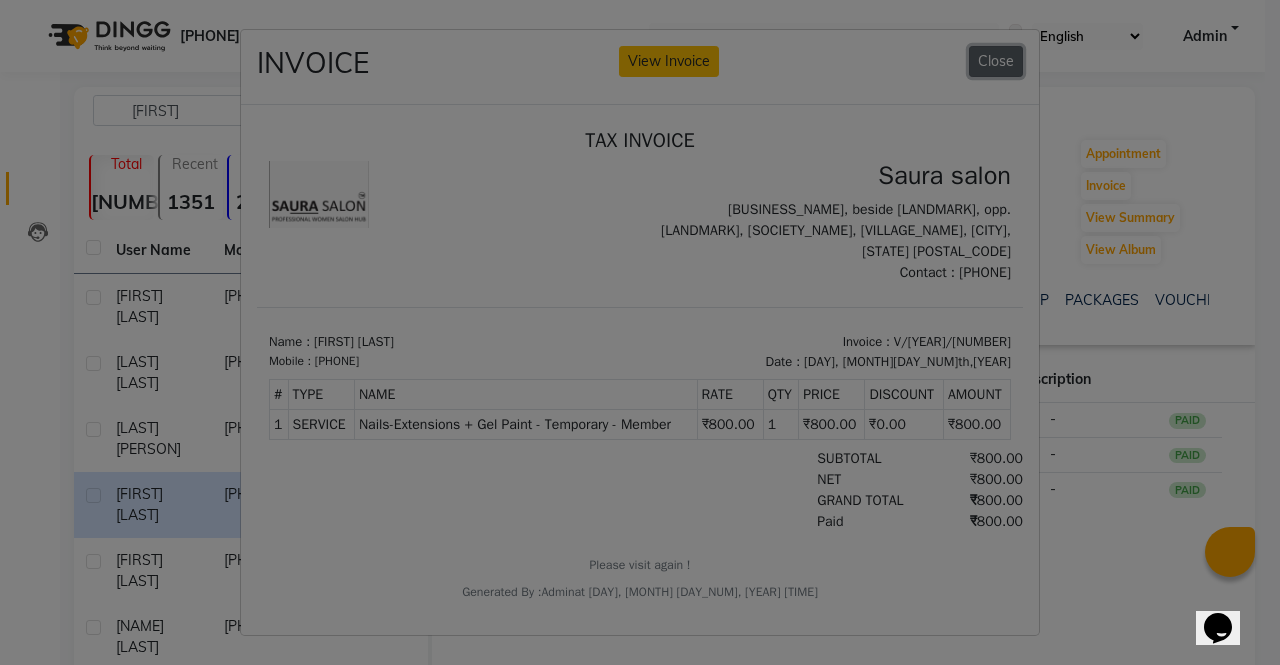click on "Close" at bounding box center [996, 61] 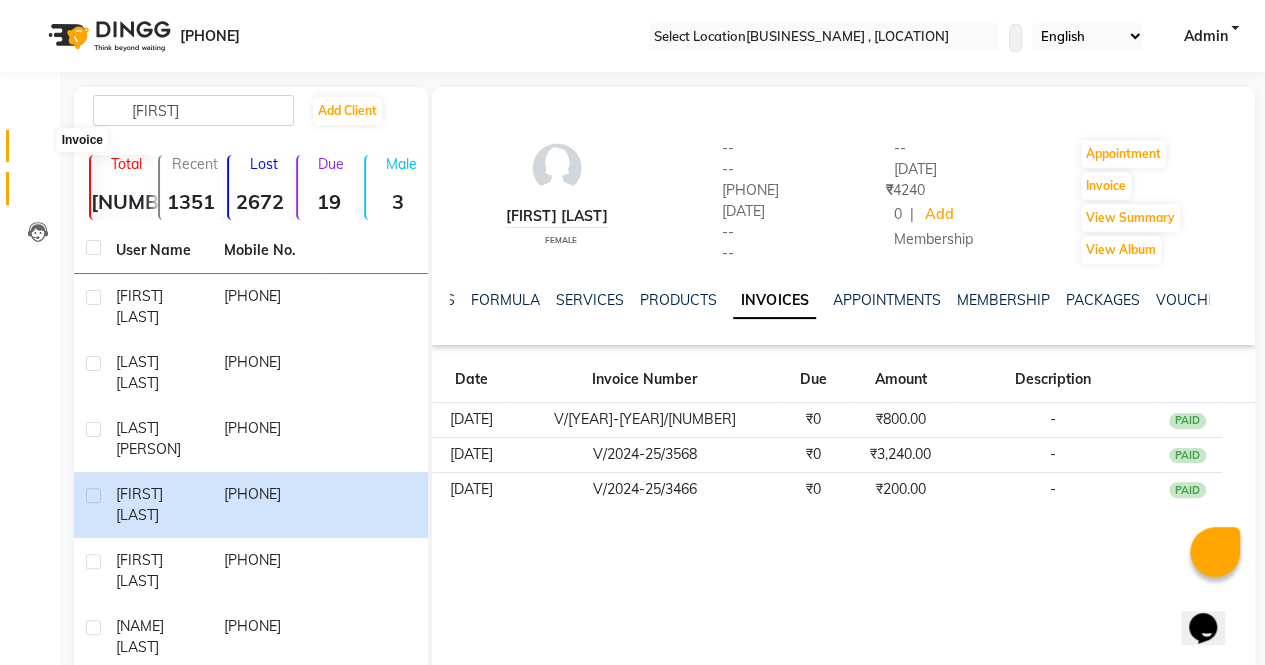 click at bounding box center [38, 151] 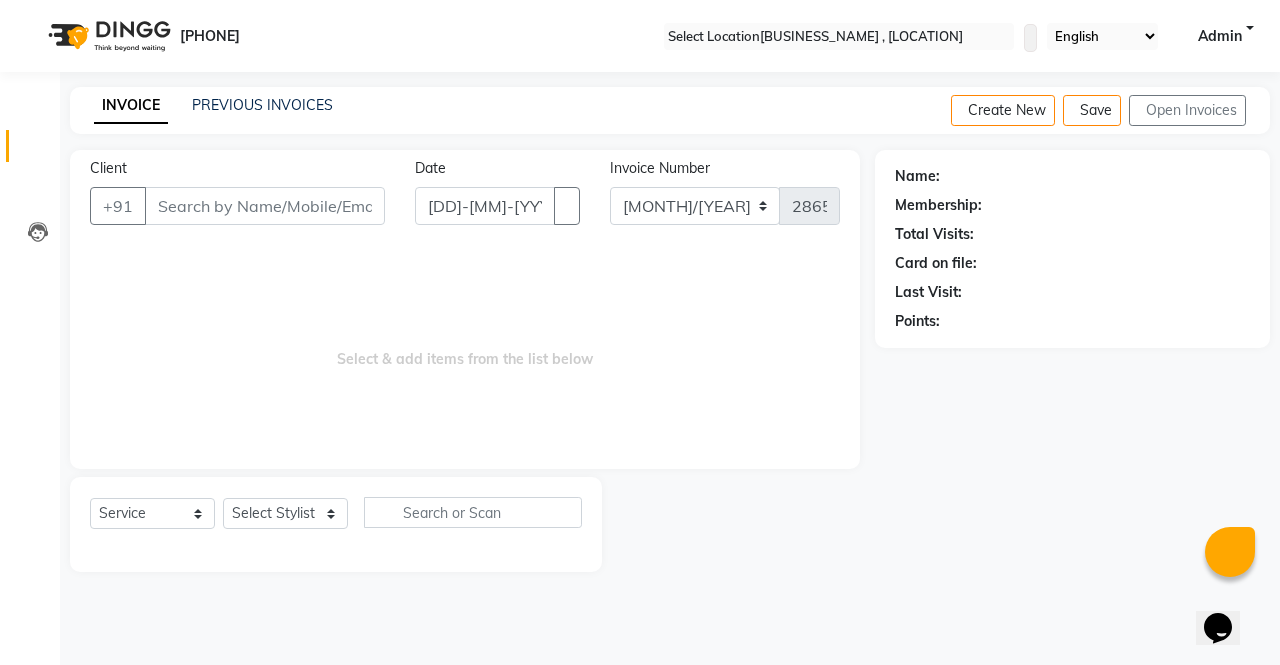 click on "Client" at bounding box center [265, 206] 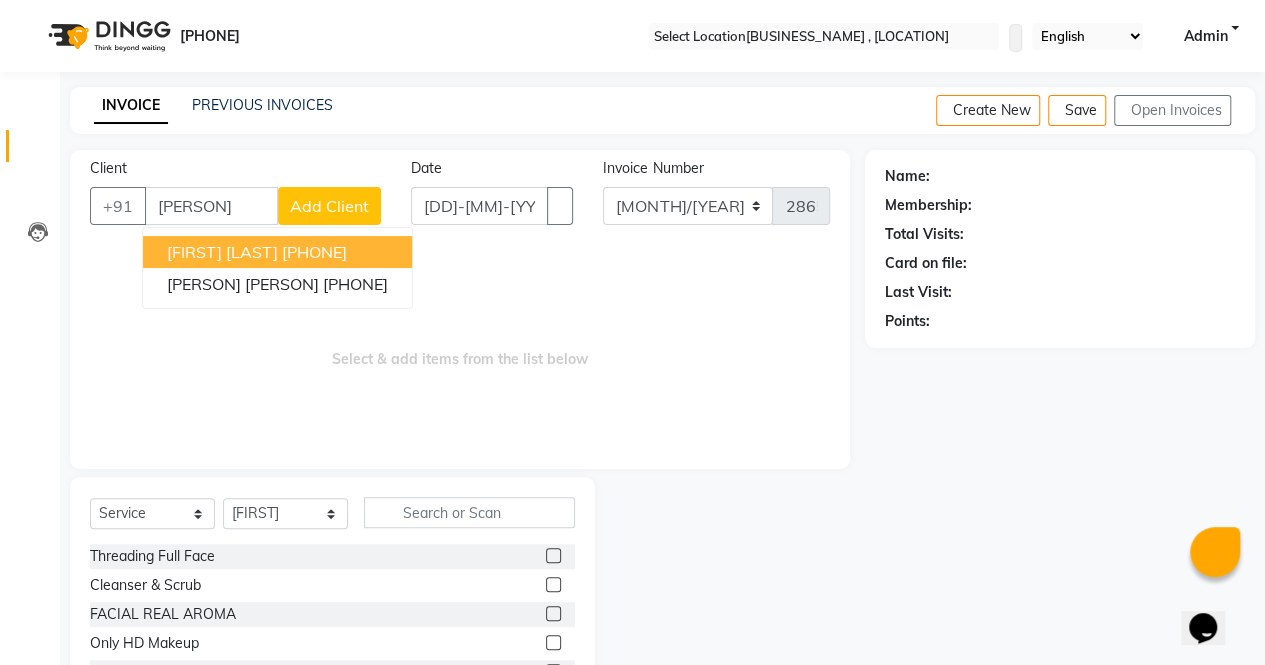 click on "[PHONE]" at bounding box center (314, 252) 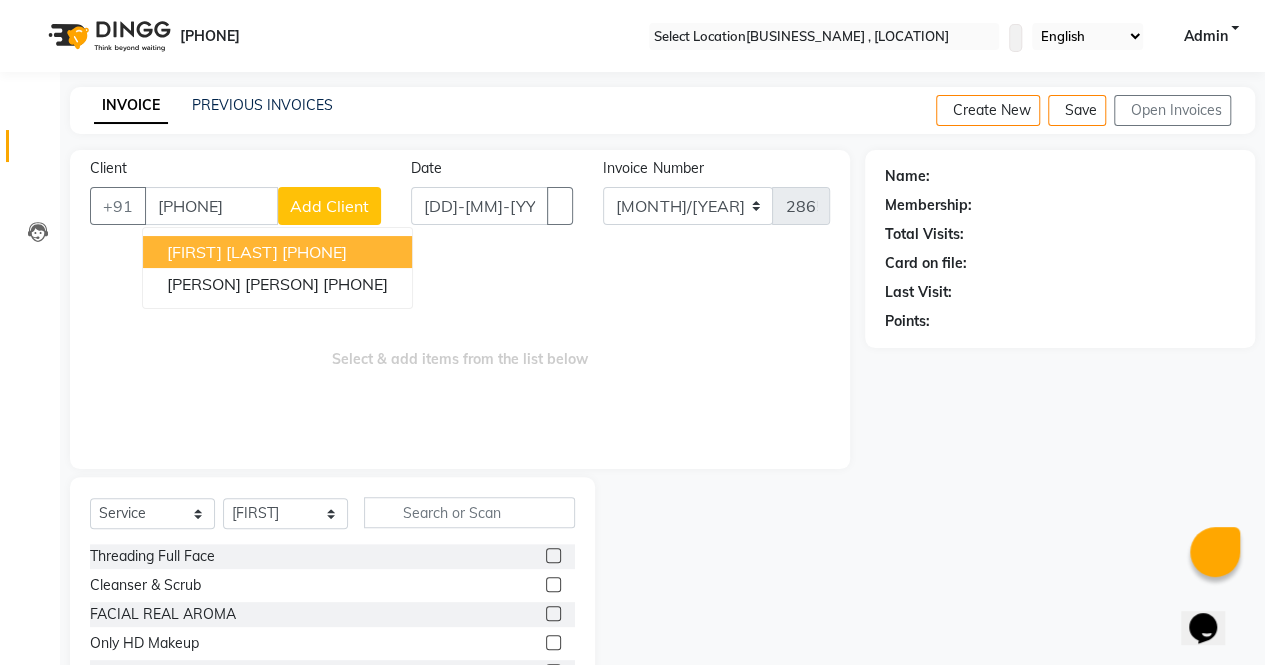 type on "[PHONE]" 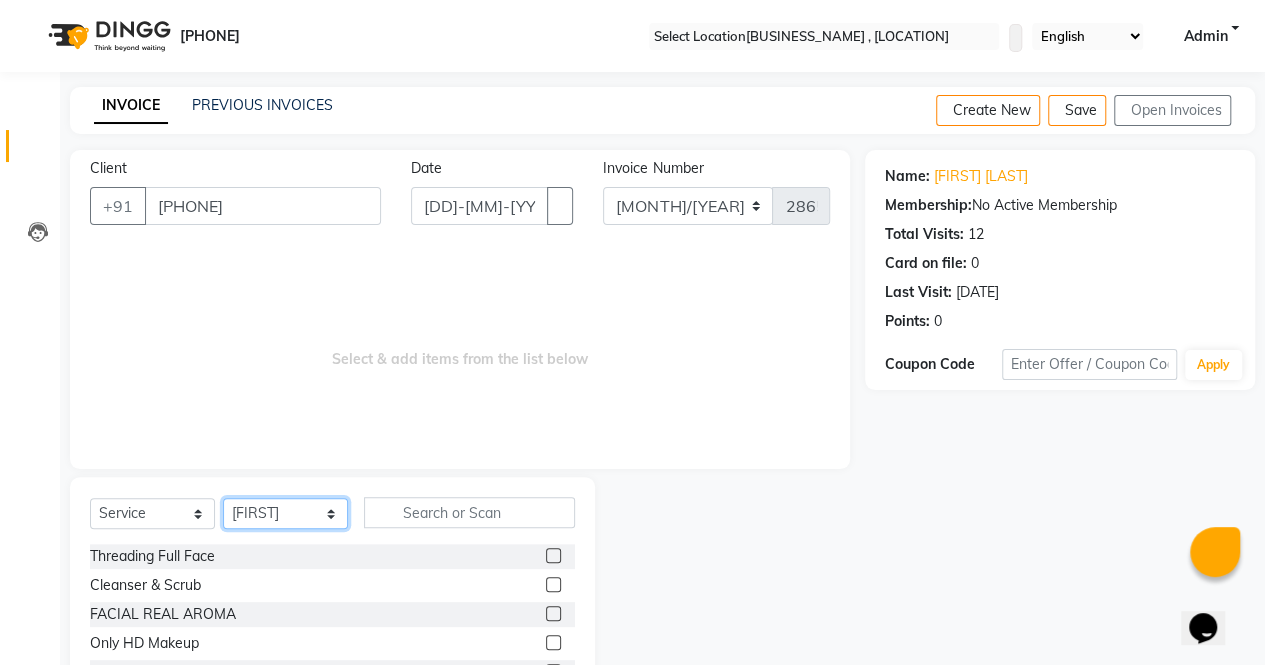click on "Select Stylist [PERSON] [PERSON] [PERSON] [PERSON] [PERSON] [PERSON] [PERSON] [PERSON] [PERSON] [PERSON] [PERSON] [PERSON] [PERSON] [PERSON] [PERSON] [PERSON] [PERSON] [PERSON] [PERSON] [PERSON] [PERSON] [PERSON]" at bounding box center (285, 513) 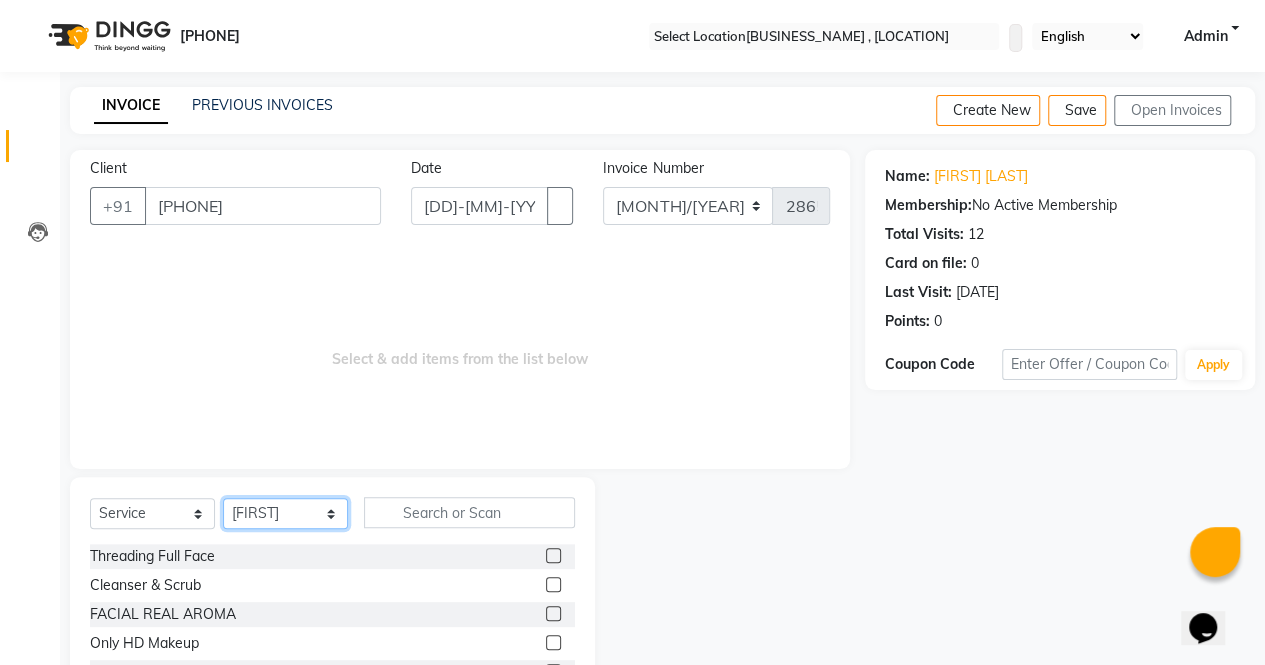select on "56807" 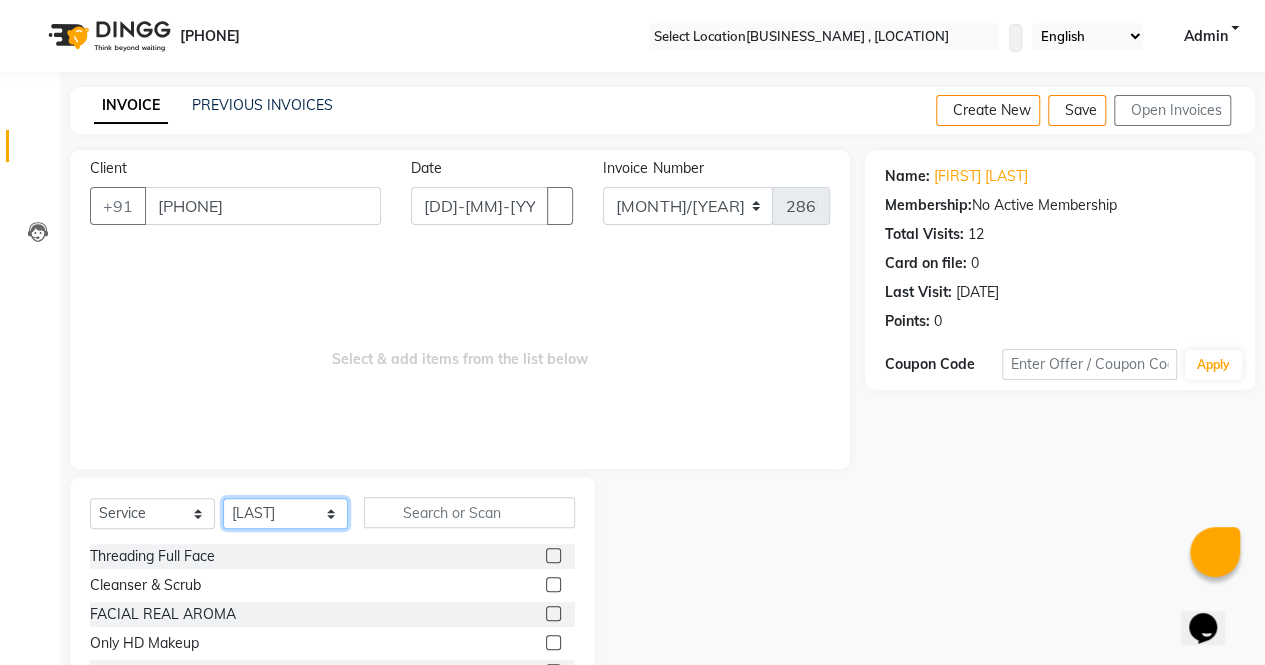 click on "Select Stylist [PERSON] [PERSON] [PERSON] [PERSON] [PERSON] [PERSON] [PERSON] [PERSON] [PERSON] [PERSON] [PERSON] [PERSON] [PERSON] [PERSON] [PERSON] [PERSON] [PERSON] [PERSON] [PERSON] [PERSON] [PERSON] [PERSON]" at bounding box center [285, 513] 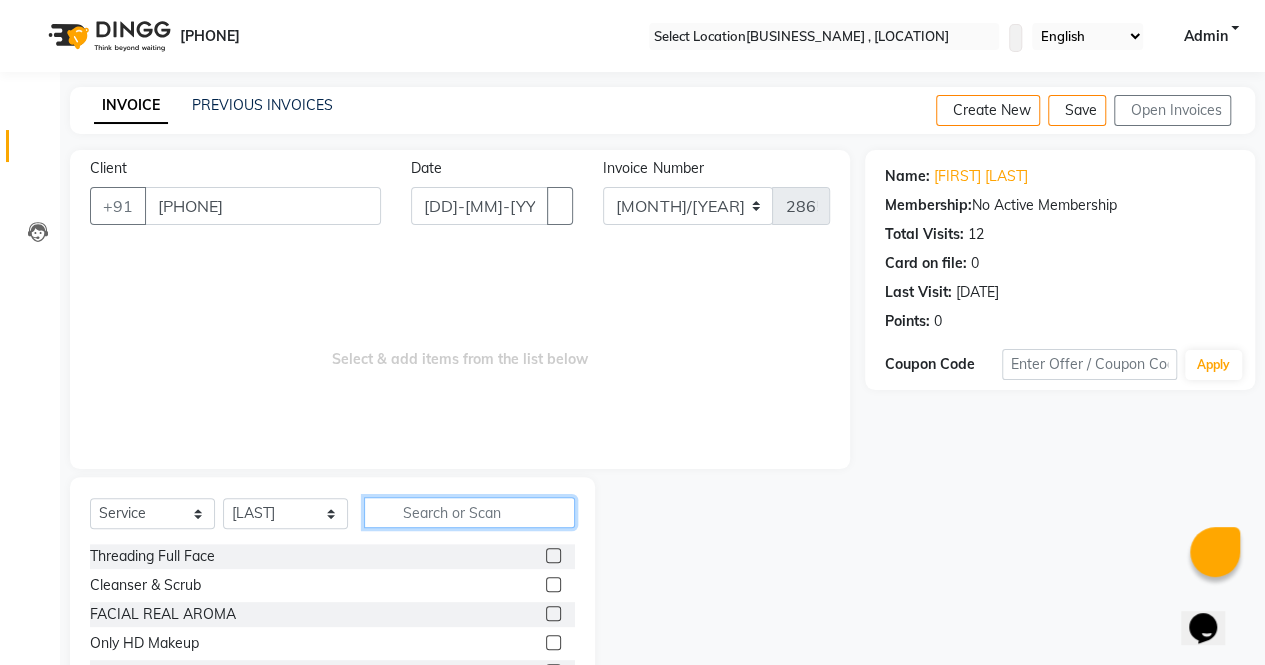 click at bounding box center (469, 512) 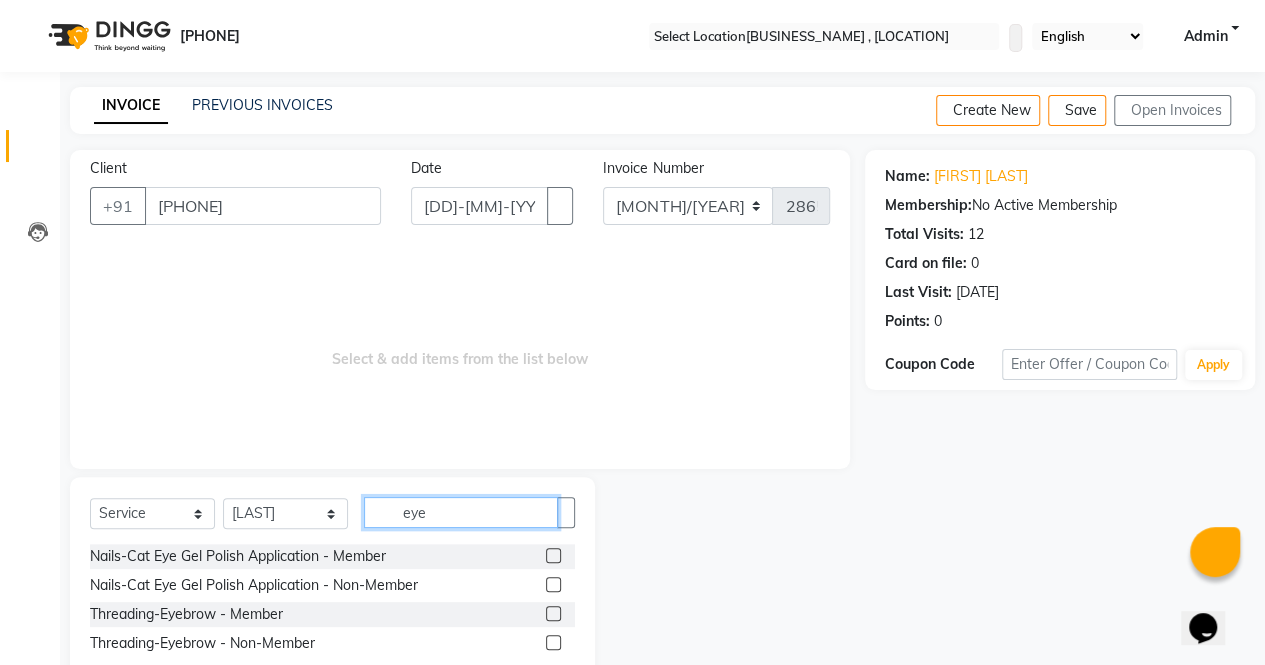 type on "eye" 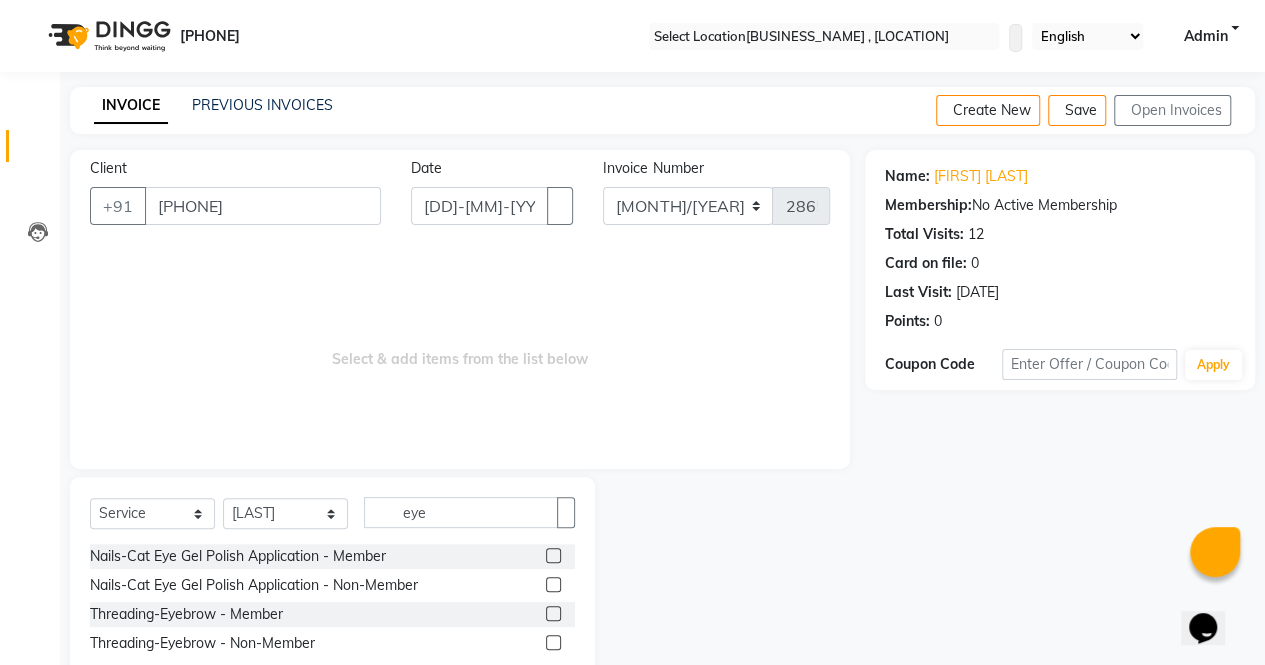 click at bounding box center [553, 642] 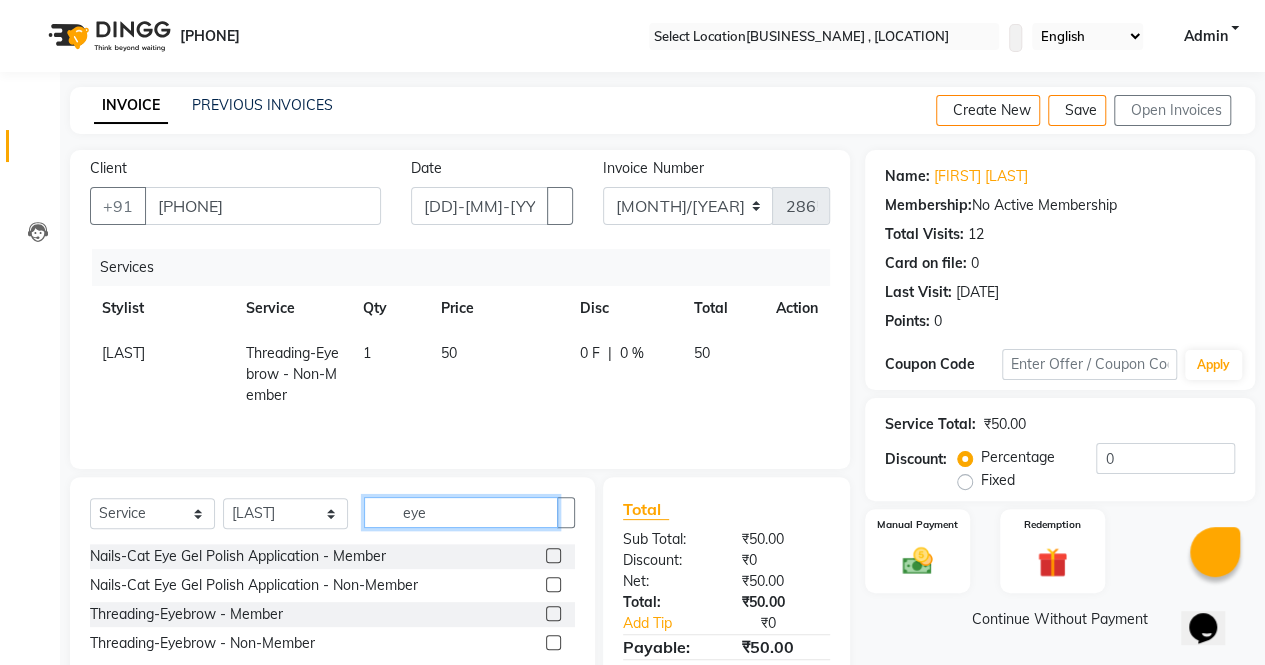 click on "eye" at bounding box center (461, 512) 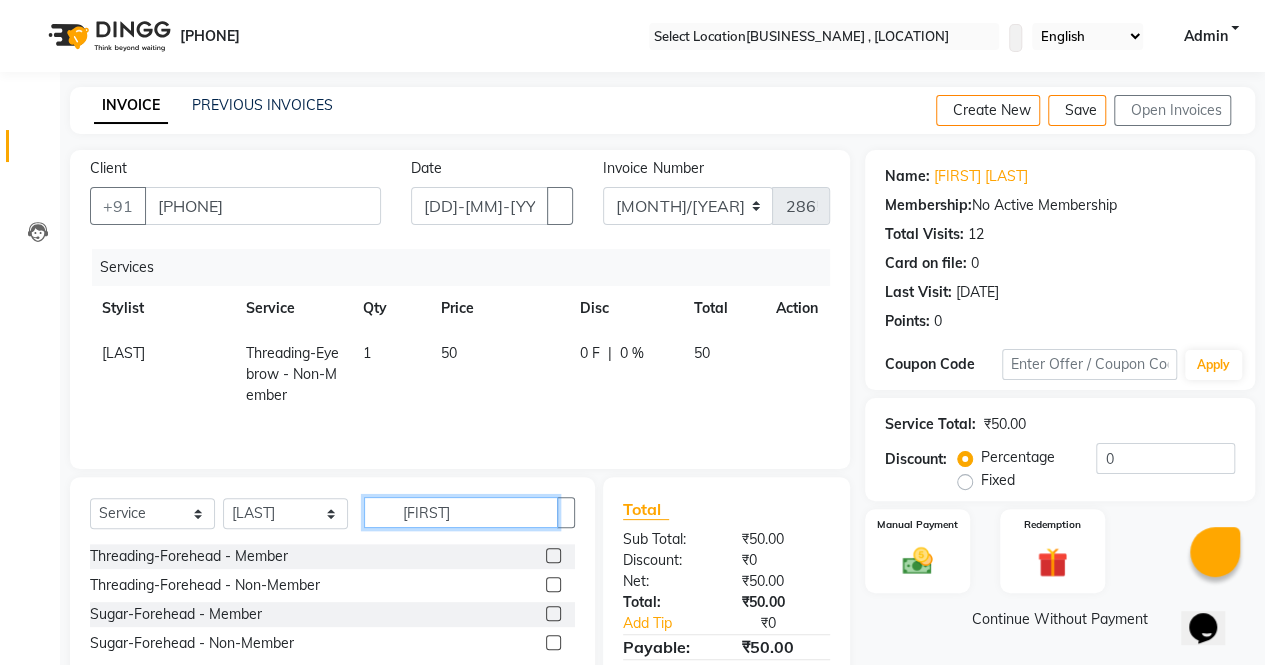 type on "[FIRST]" 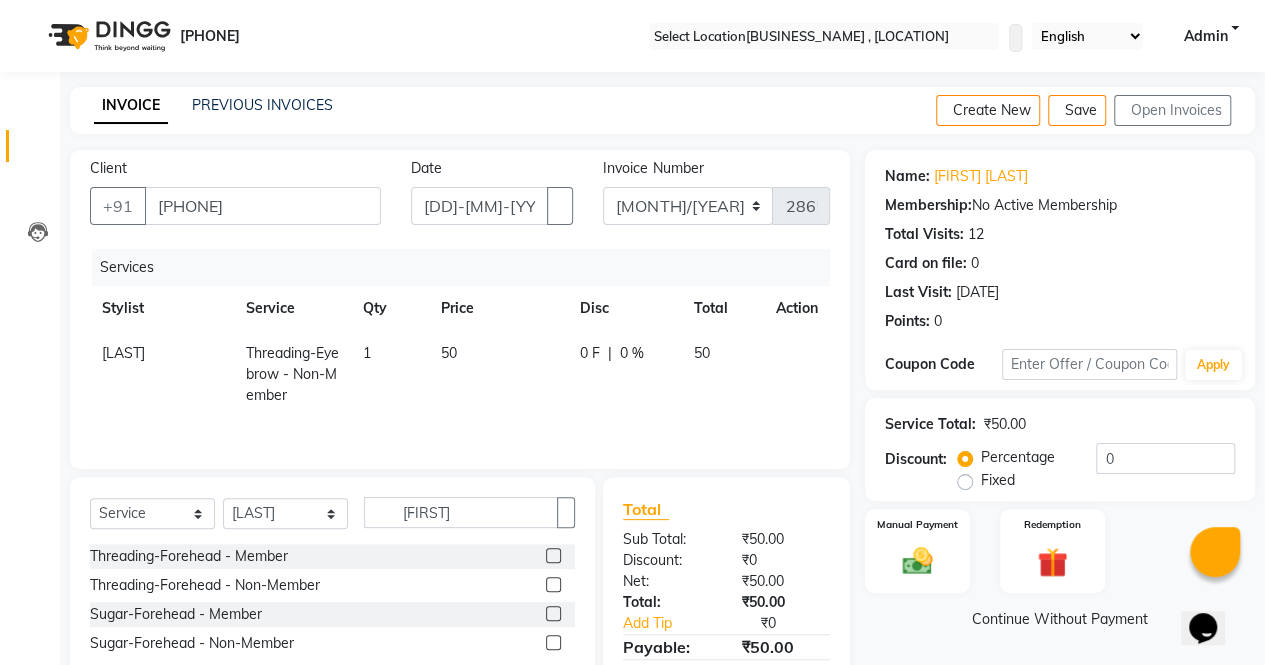 click at bounding box center [553, 584] 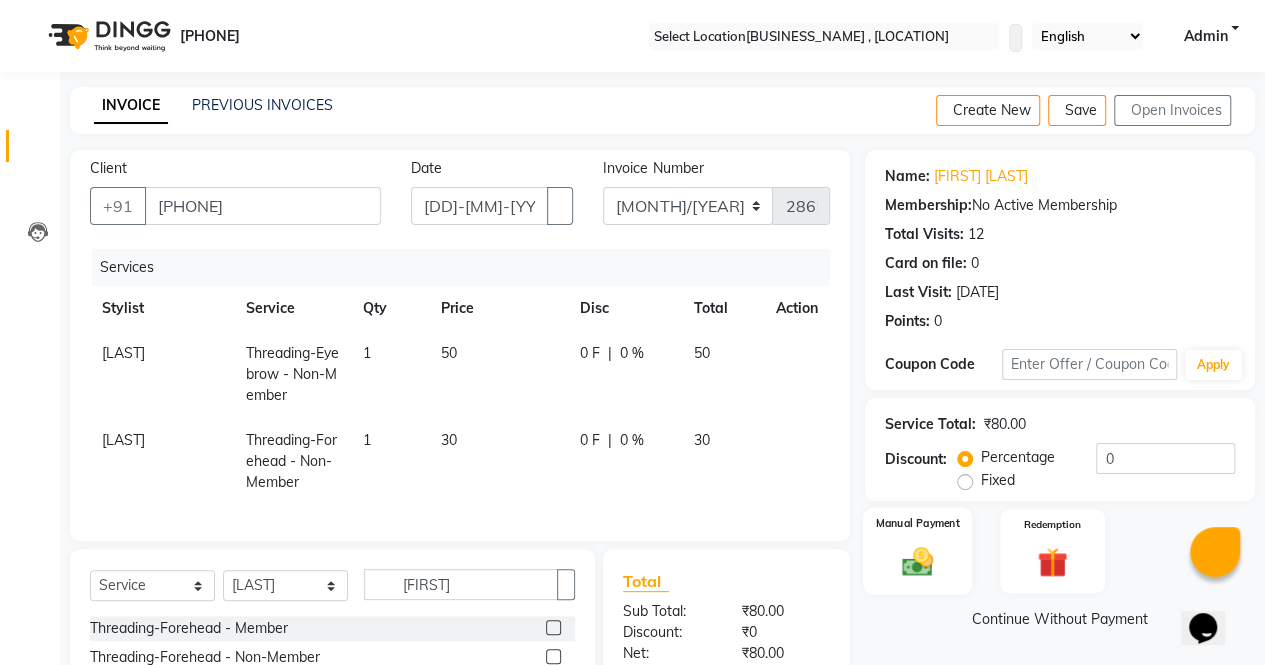 click at bounding box center [917, 561] 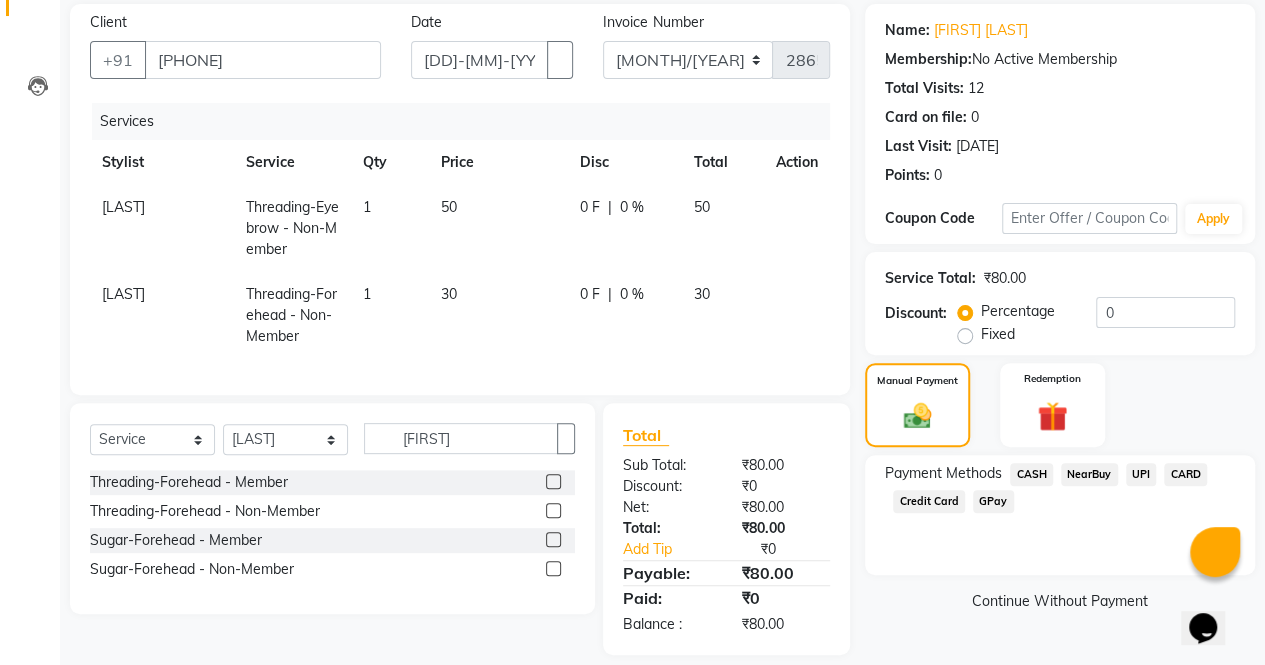 scroll, scrollTop: 148, scrollLeft: 0, axis: vertical 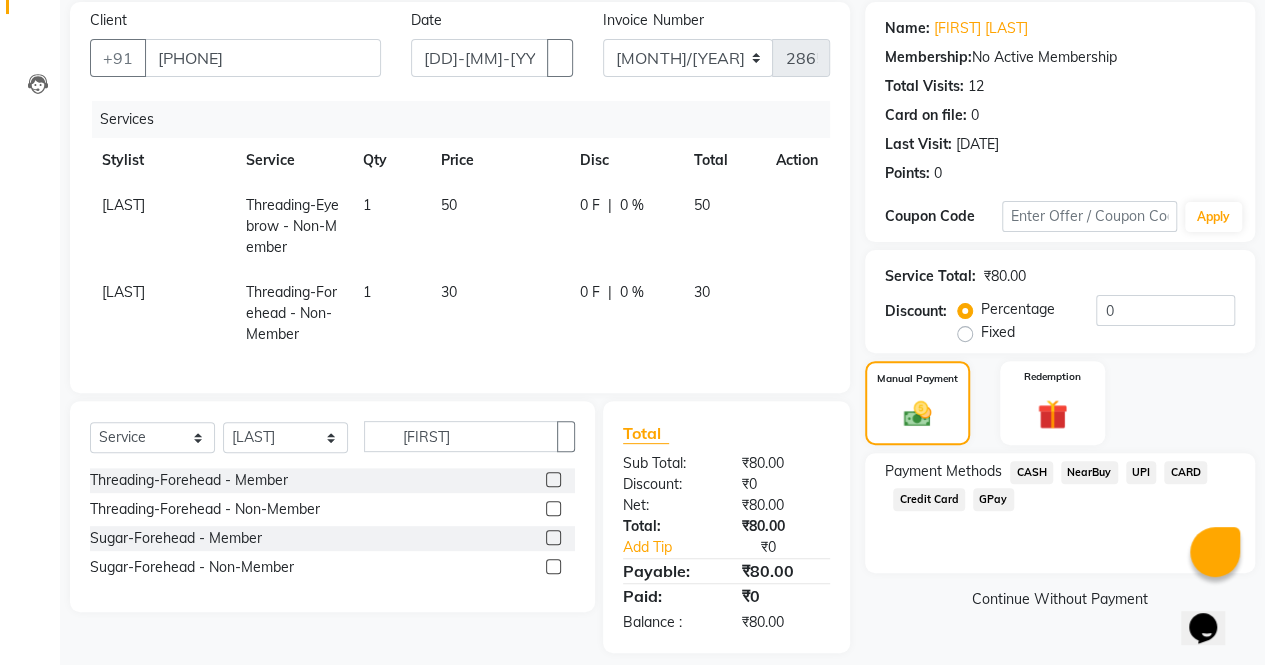 click on "UPI" at bounding box center (1031, 472) 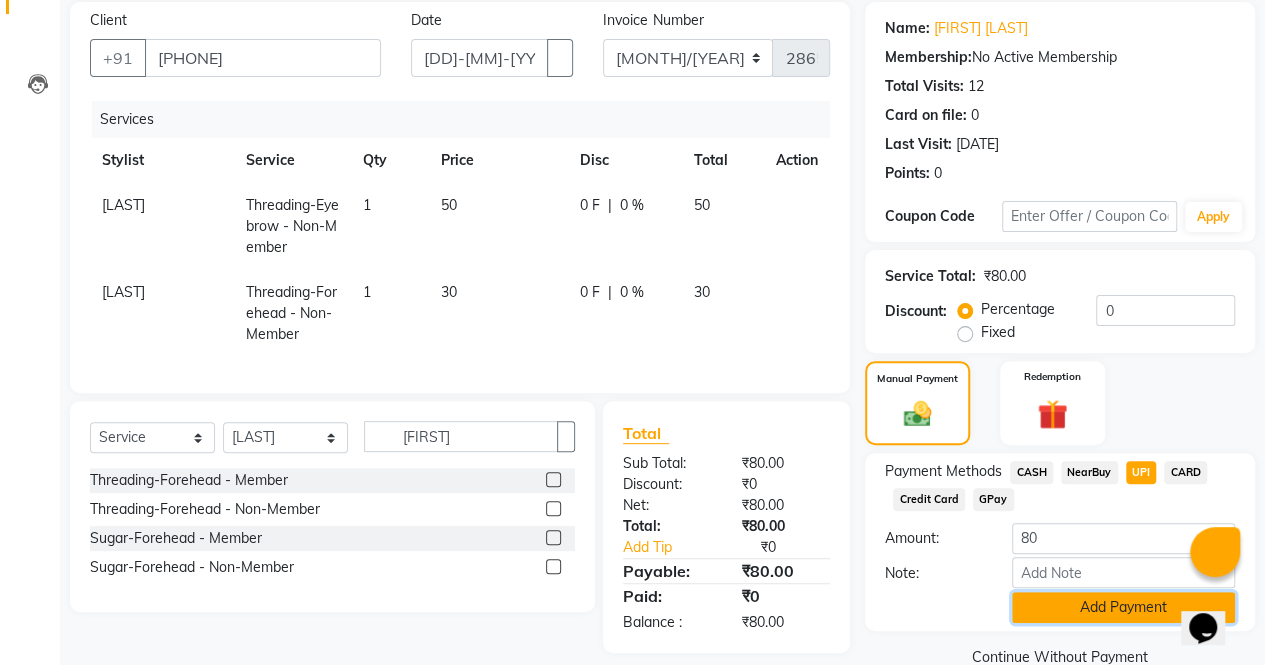 click on "Add Payment" at bounding box center [1123, 607] 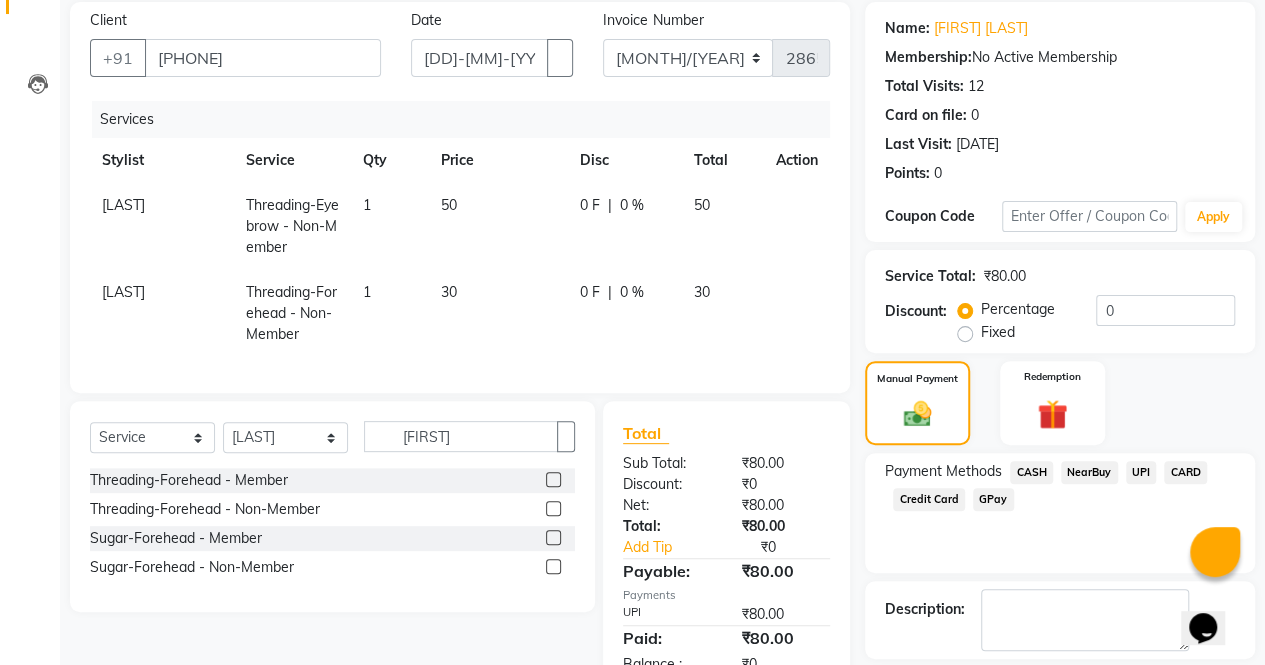 scroll, scrollTop: 244, scrollLeft: 0, axis: vertical 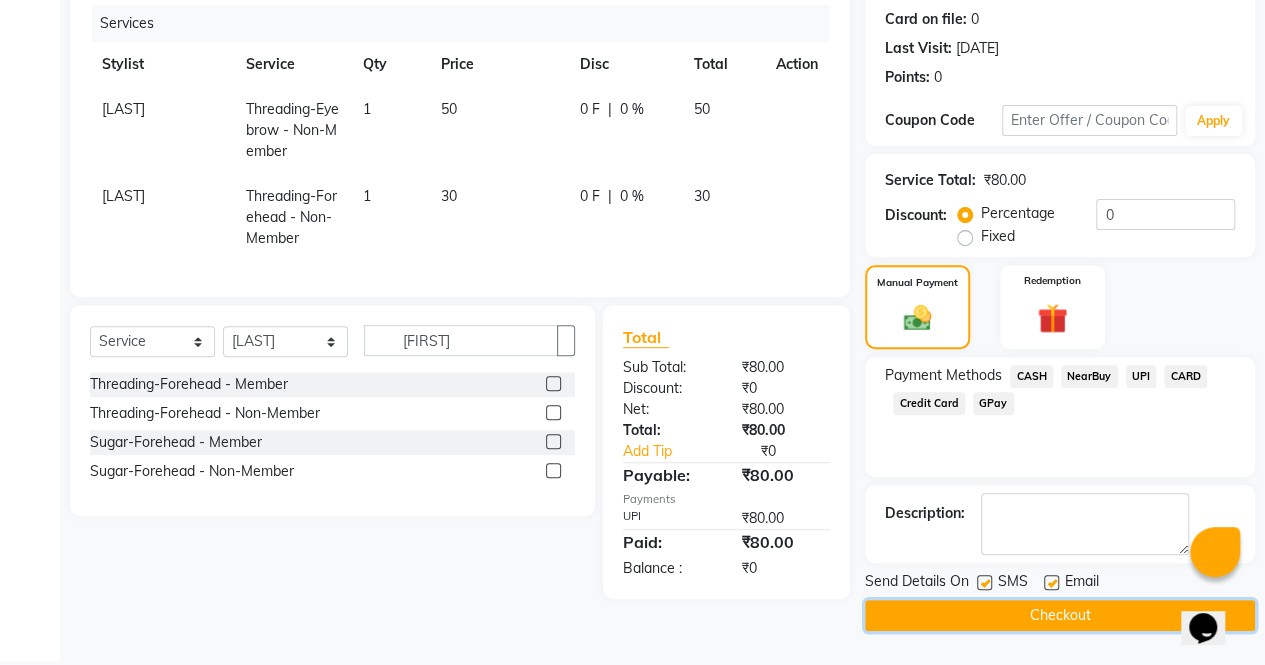 click on "Checkout" at bounding box center (1060, 615) 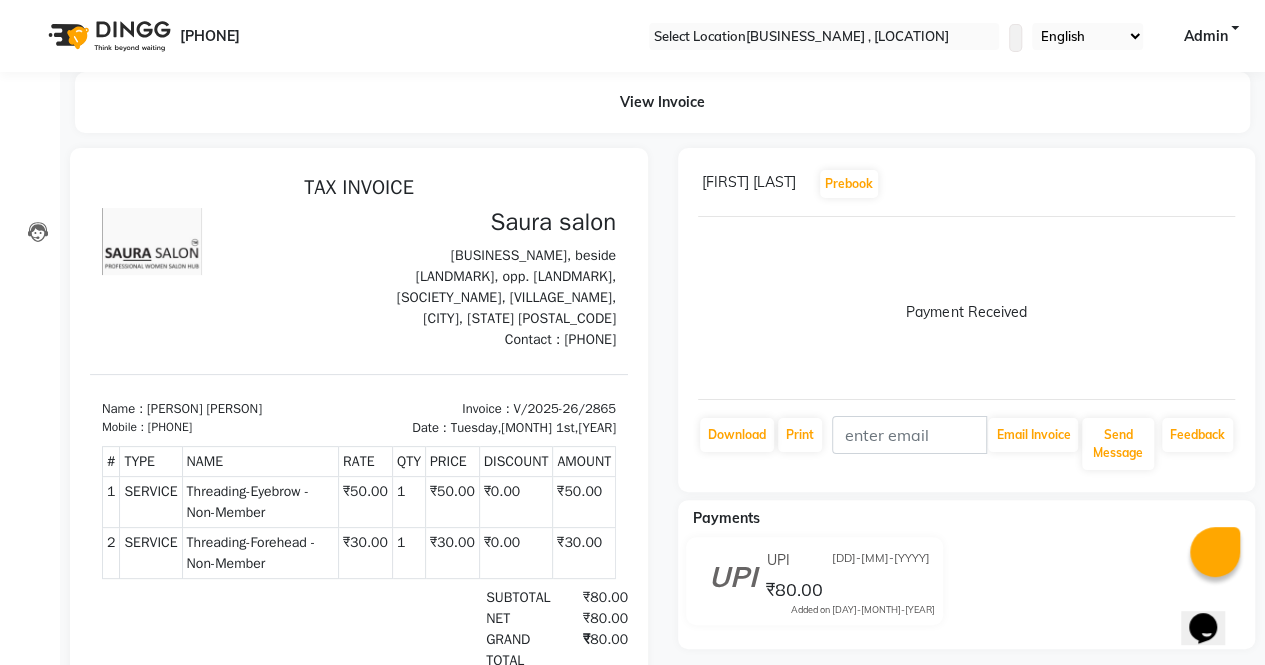scroll, scrollTop: 0, scrollLeft: 0, axis: both 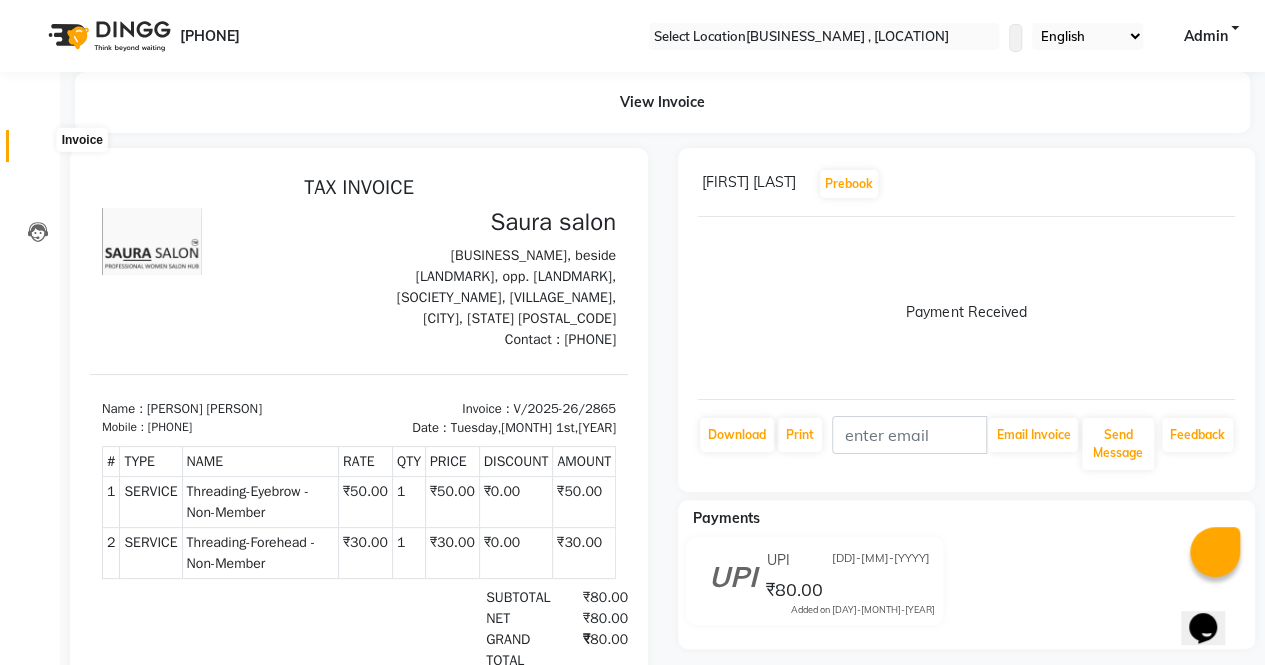 click at bounding box center [38, 151] 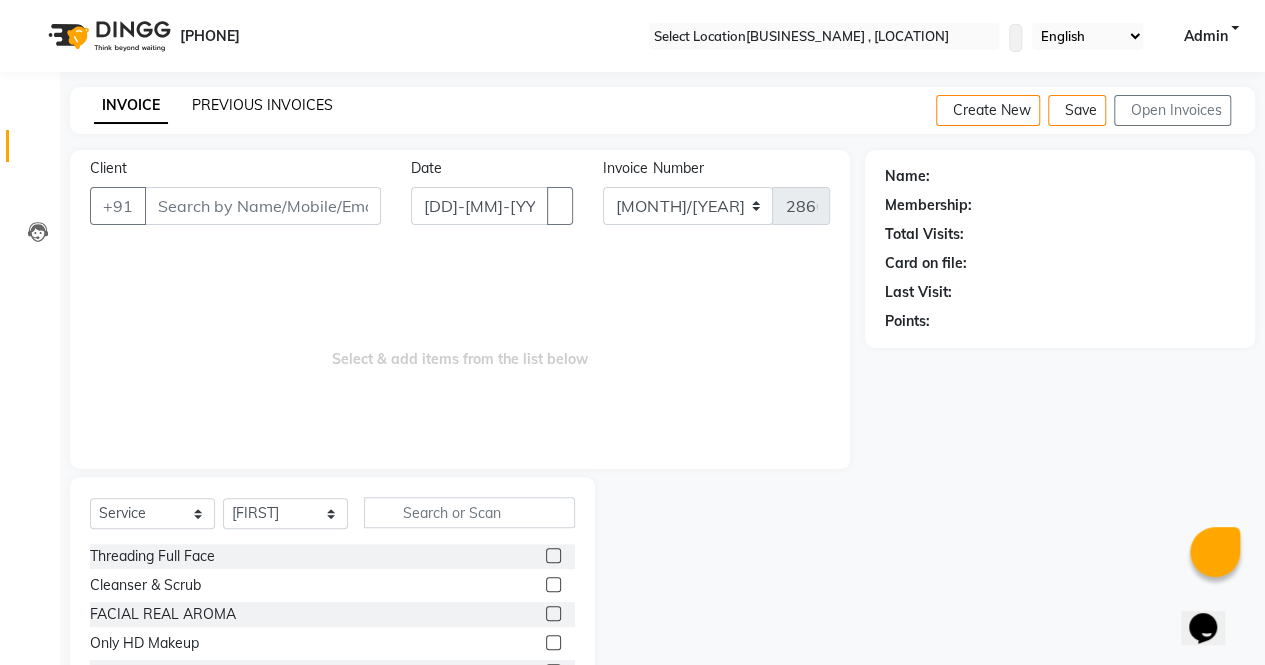 click on "PREVIOUS INVOICES" at bounding box center [262, 105] 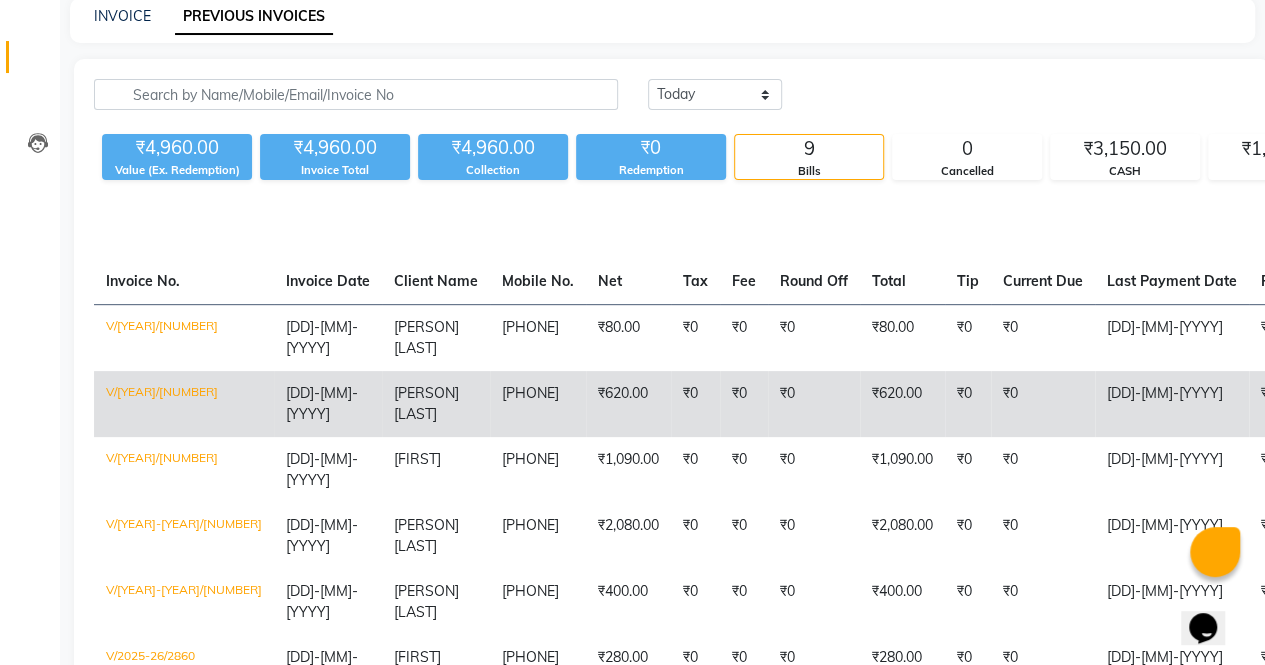 scroll, scrollTop: 102, scrollLeft: 0, axis: vertical 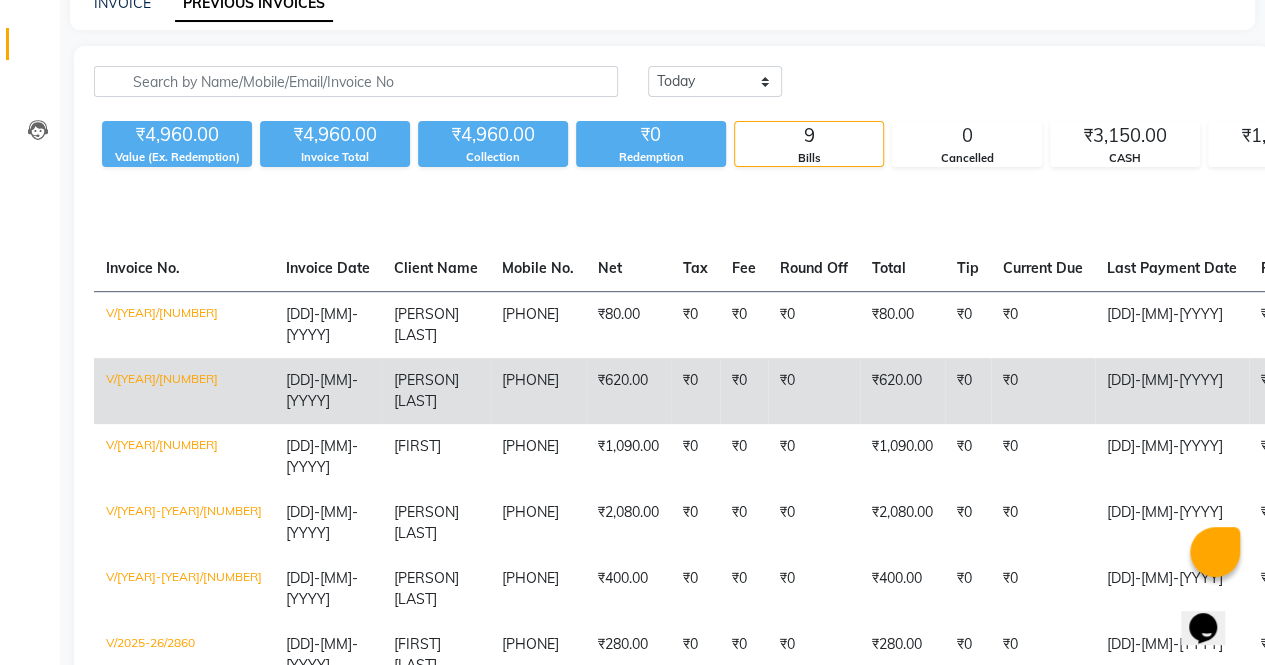 click on "₹0" at bounding box center (814, 324) 